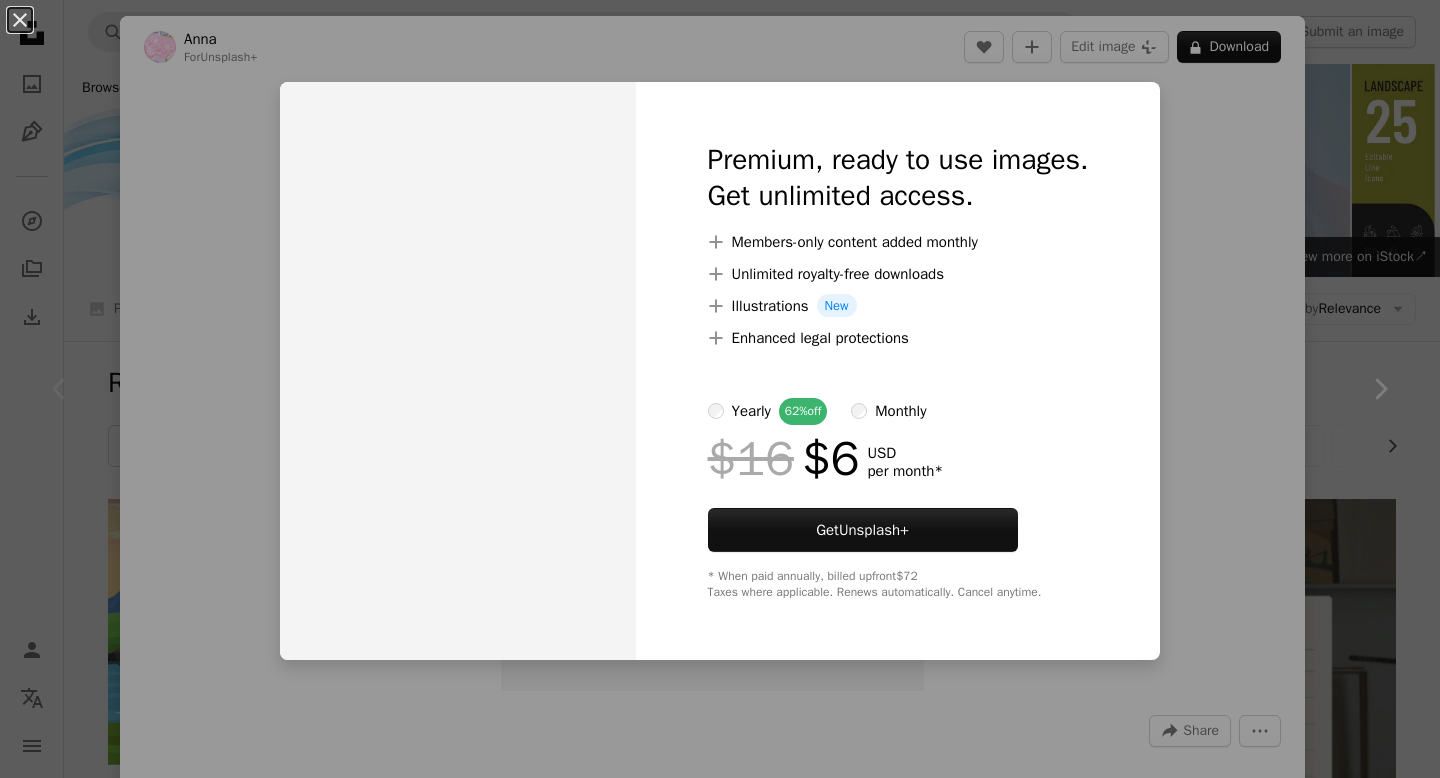 scroll, scrollTop: 1529, scrollLeft: 0, axis: vertical 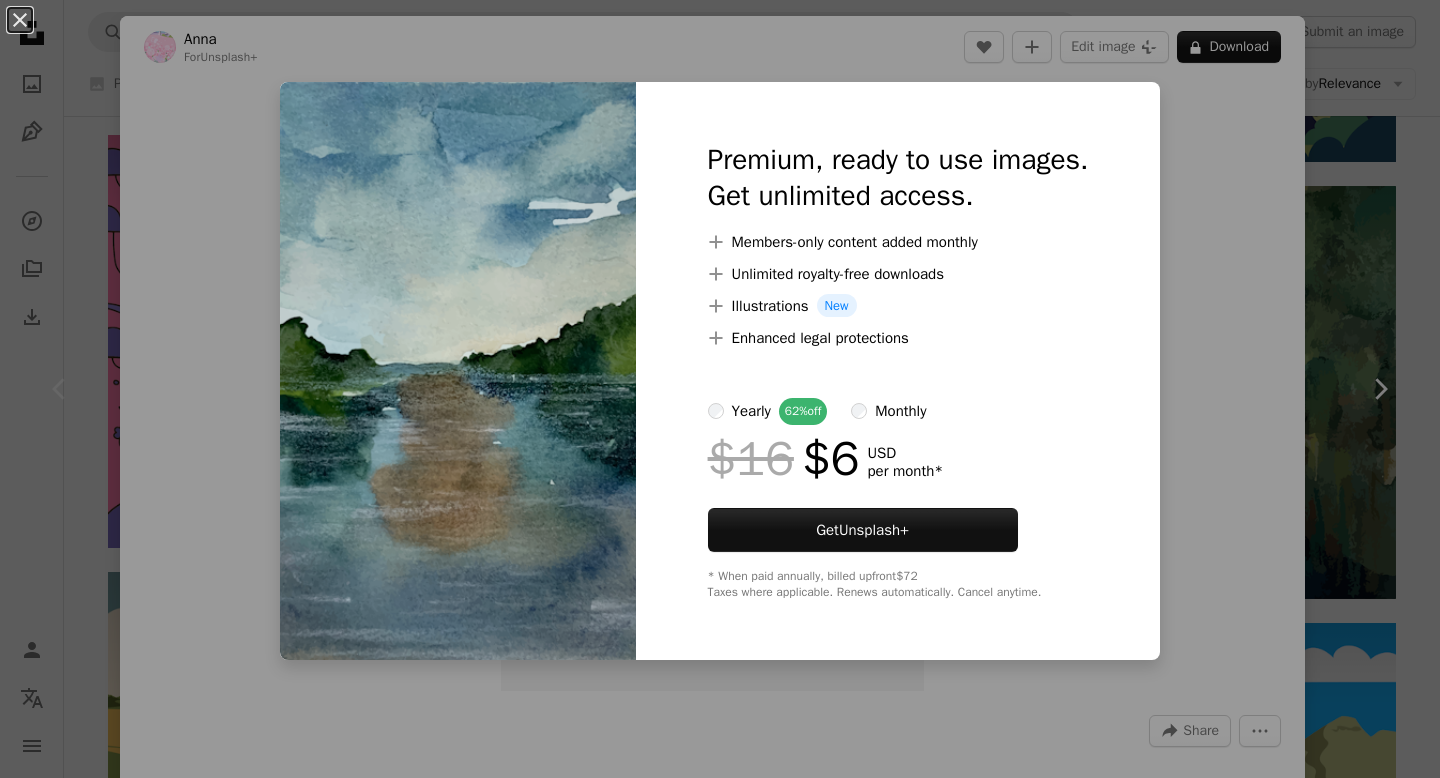 click on "An X shape Premium, ready to use images. Get unlimited access. A plus sign Members-only content added monthly A plus sign Unlimited royalty-free downloads A plus sign Illustrations  New A plus sign Enhanced legal protections yearly 62%  off monthly $16   $6 USD per month * Get  Unsplash+ * When paid annually, billed upfront  $72 Taxes where applicable. Renews automatically. Cancel anytime." at bounding box center (720, 389) 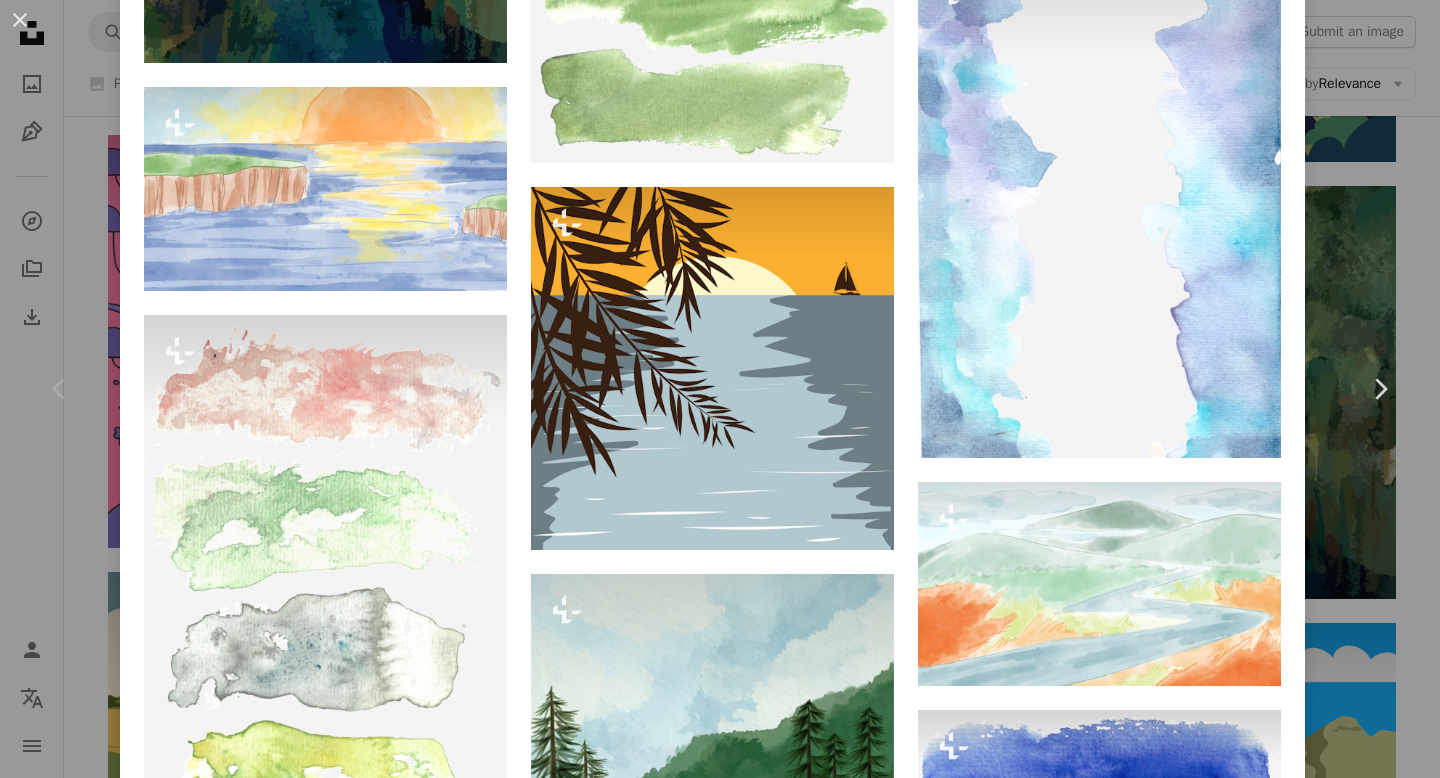 scroll, scrollTop: 1396, scrollLeft: 0, axis: vertical 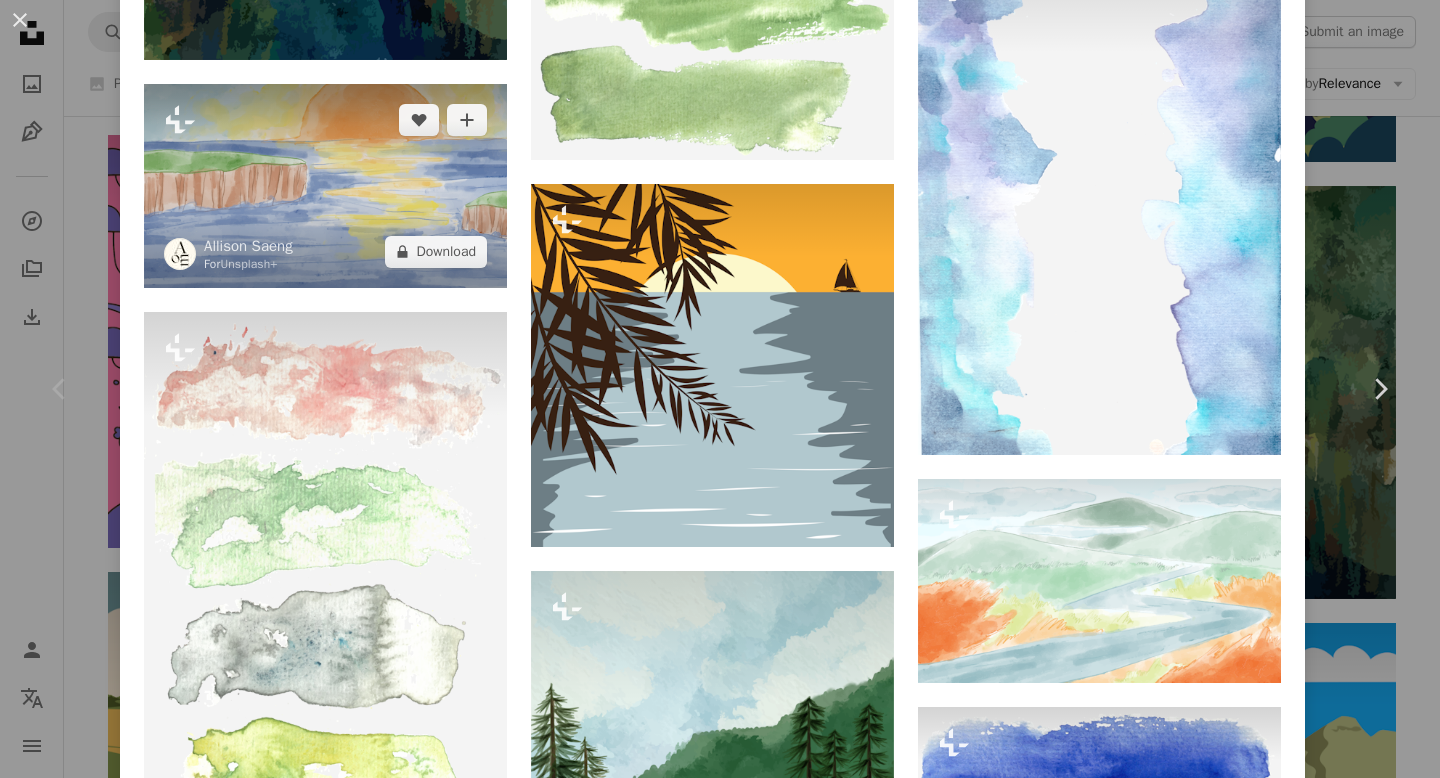 click at bounding box center [325, 186] 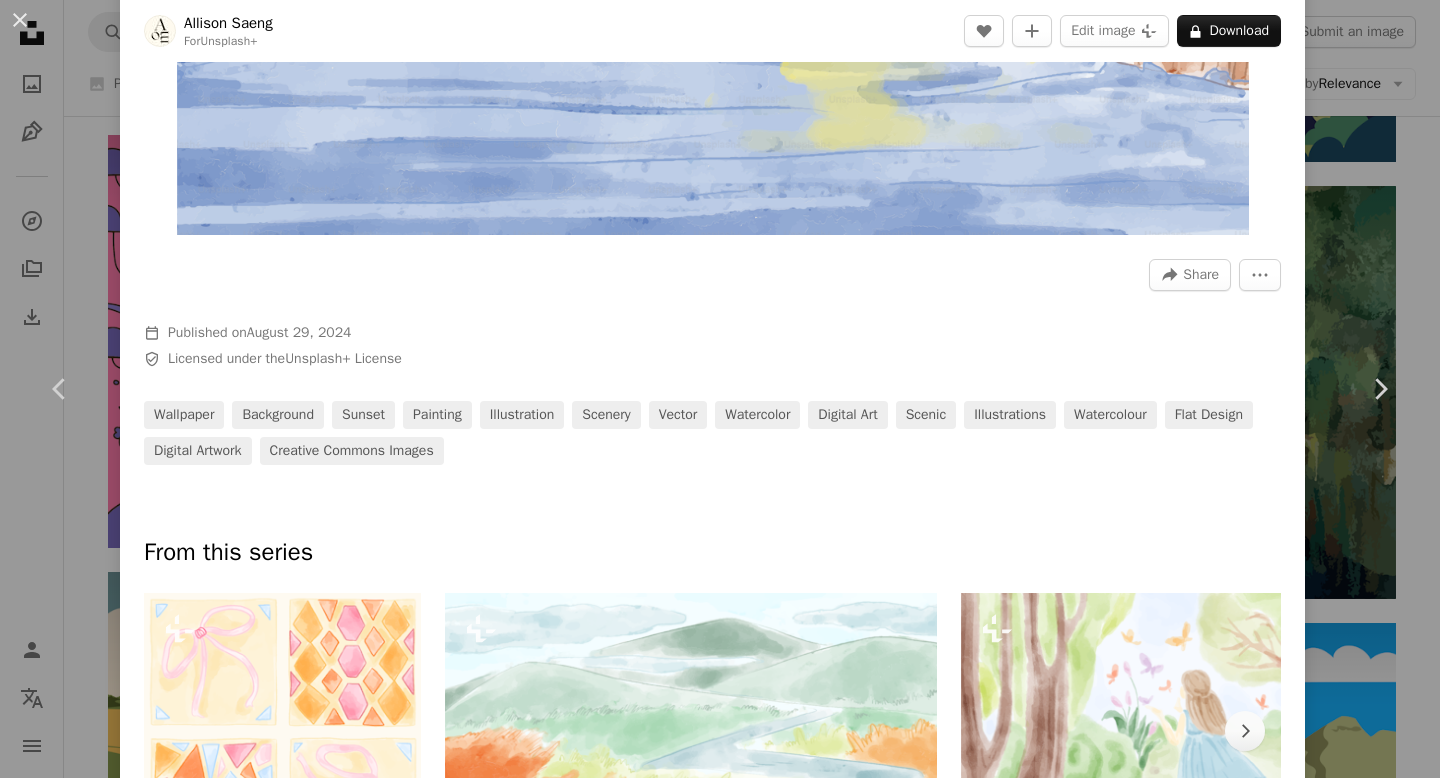 scroll, scrollTop: 0, scrollLeft: 0, axis: both 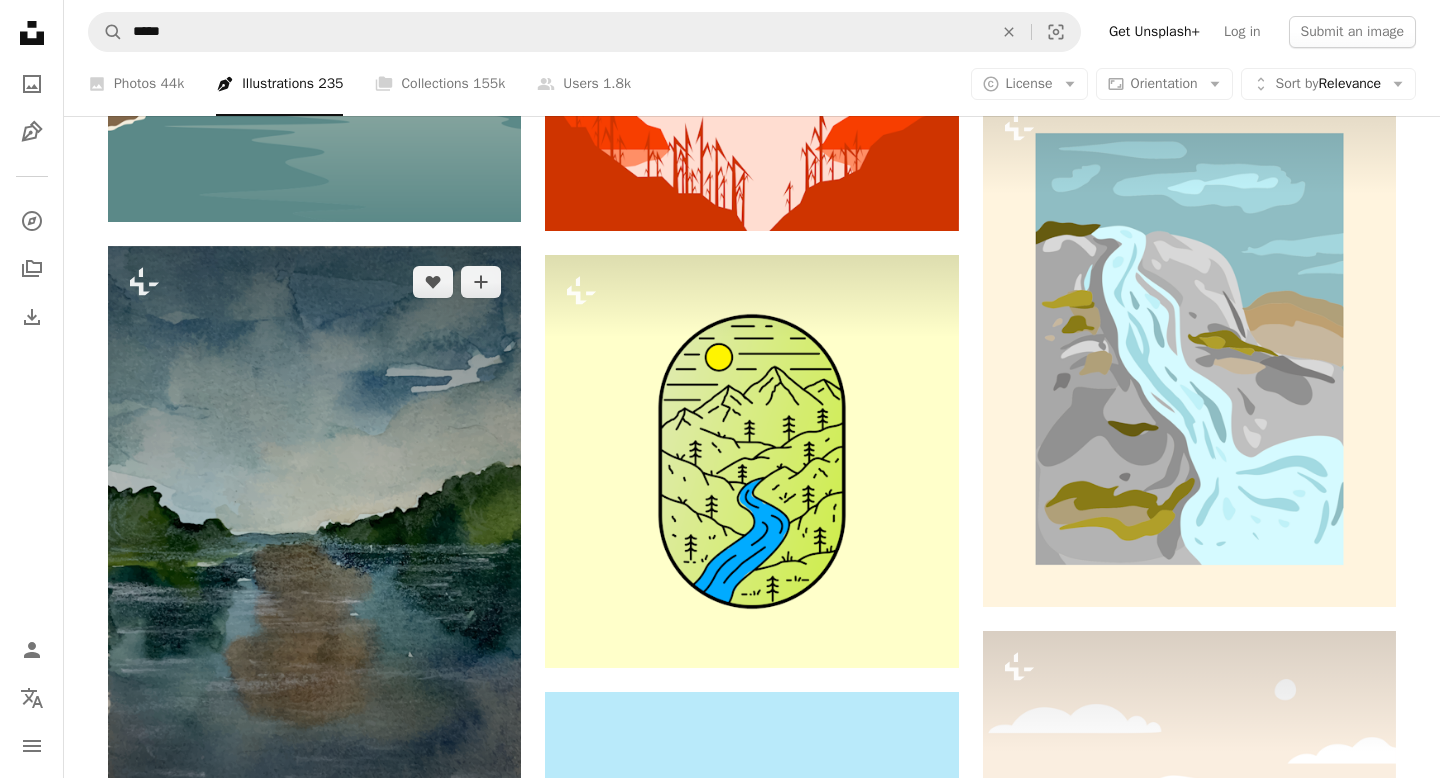 click at bounding box center [314, 540] 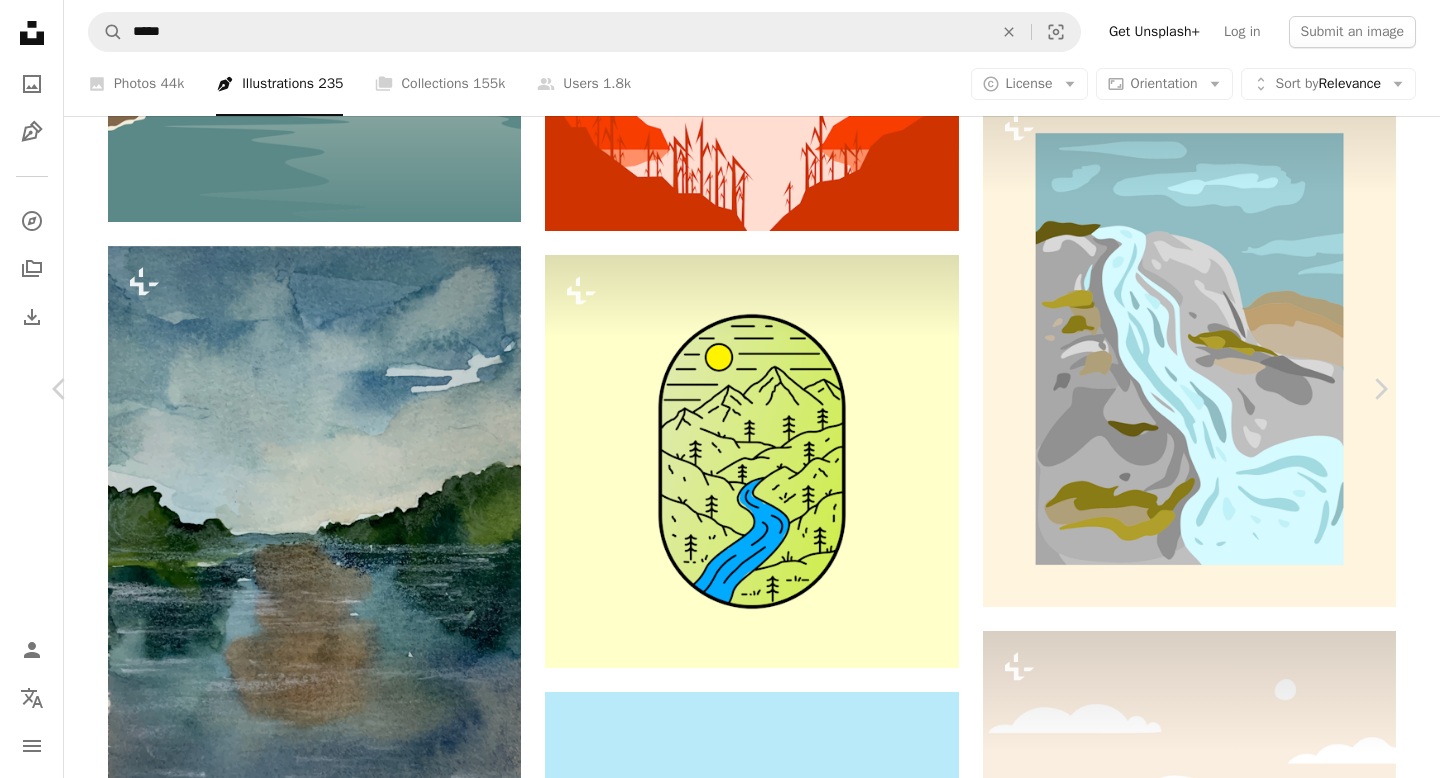 scroll, scrollTop: 208, scrollLeft: 0, axis: vertical 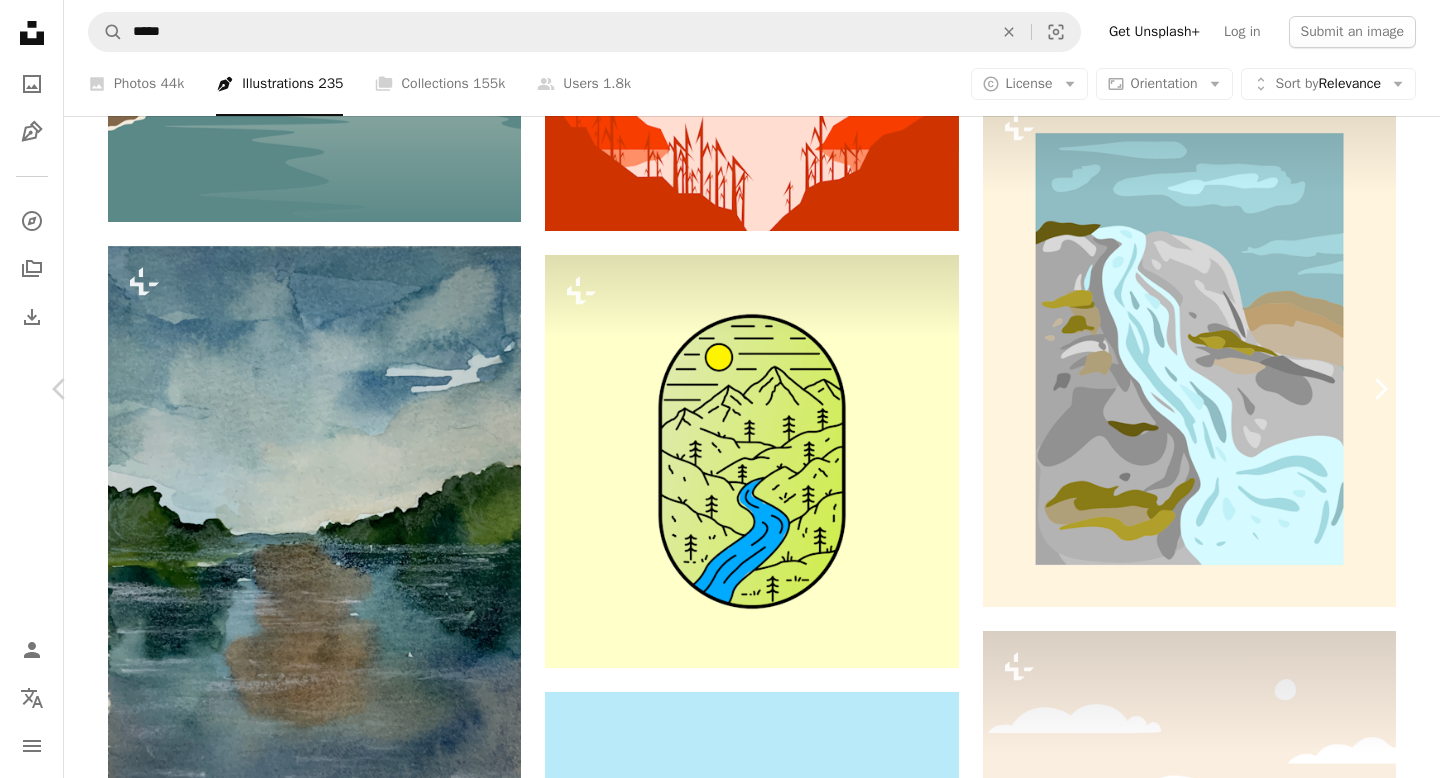 click on "Chevron right" at bounding box center (1380, 389) 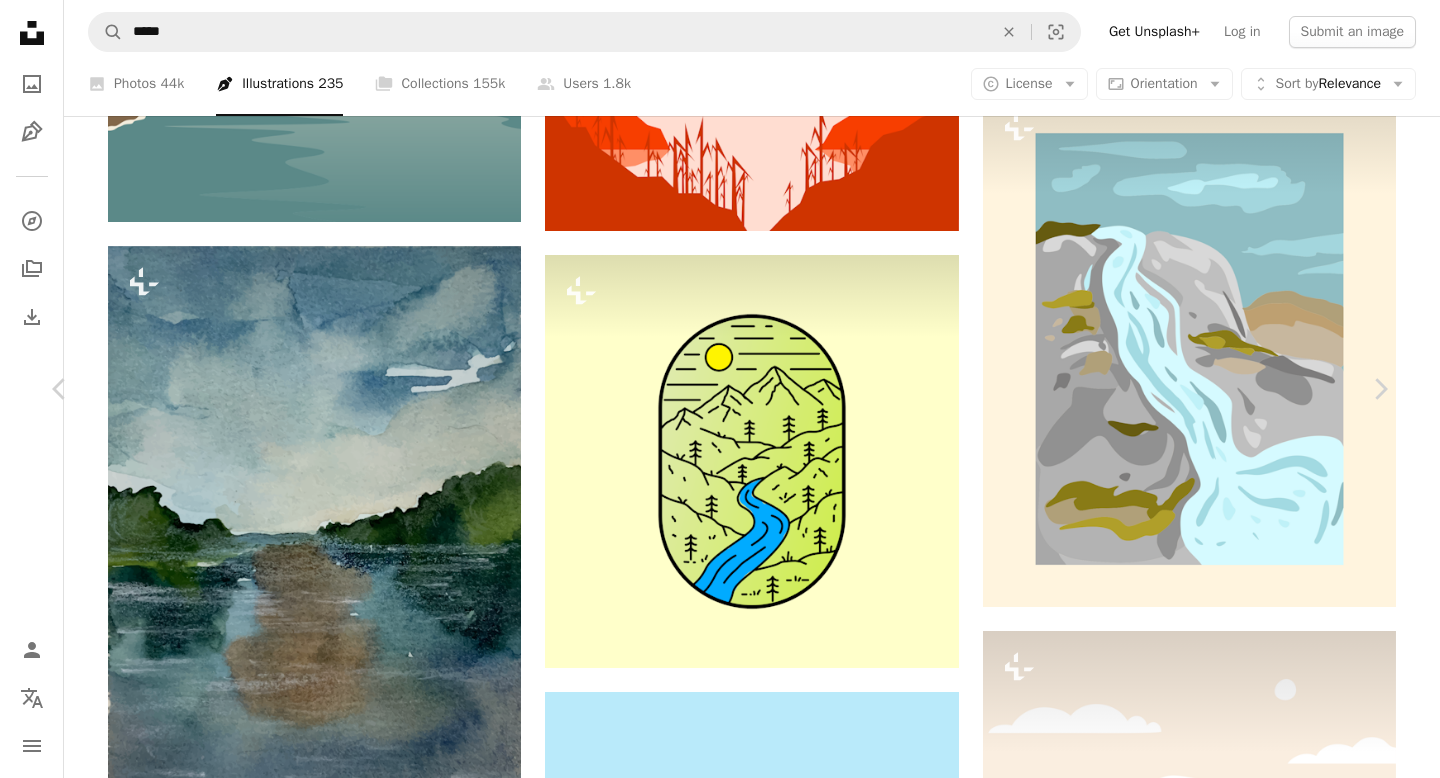scroll, scrollTop: 515, scrollLeft: 0, axis: vertical 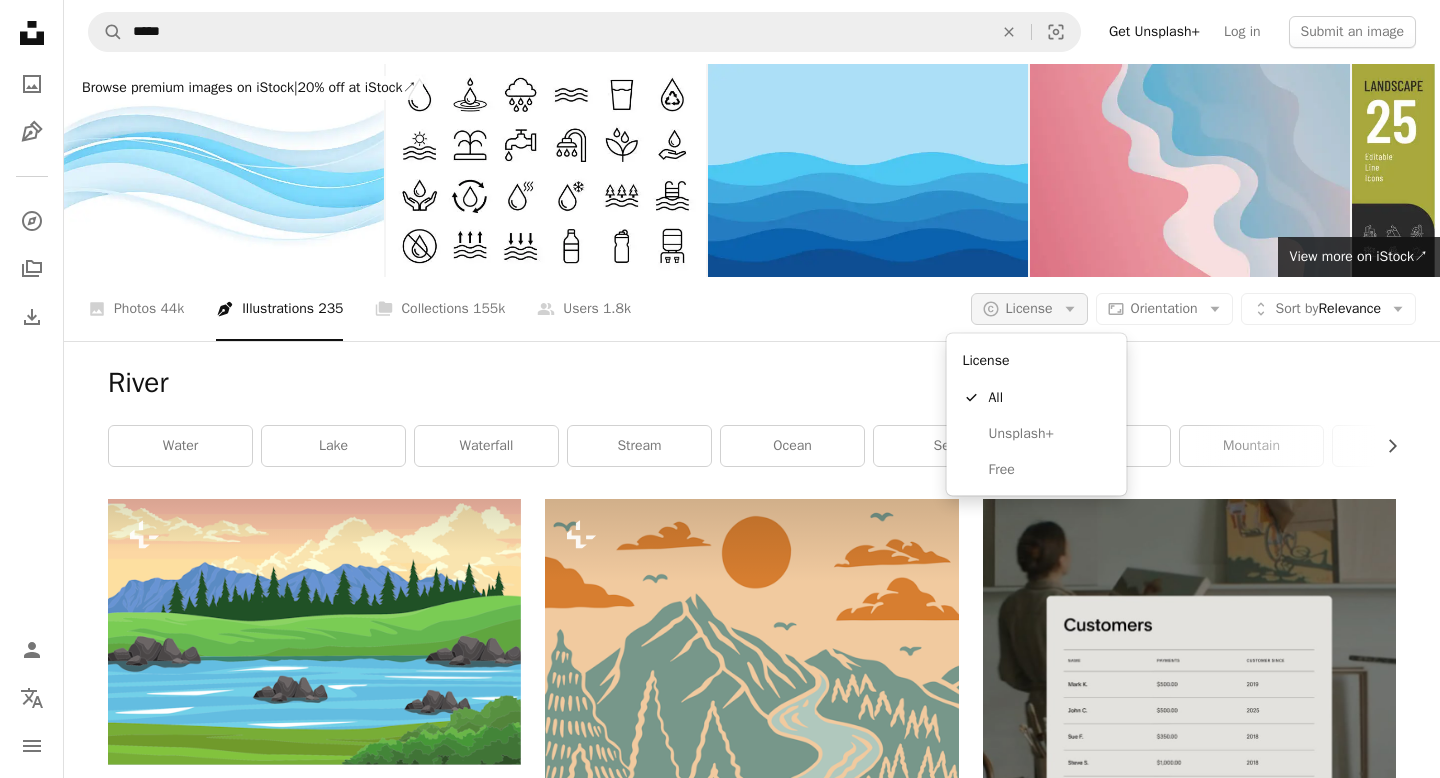 click on "Arrow down" 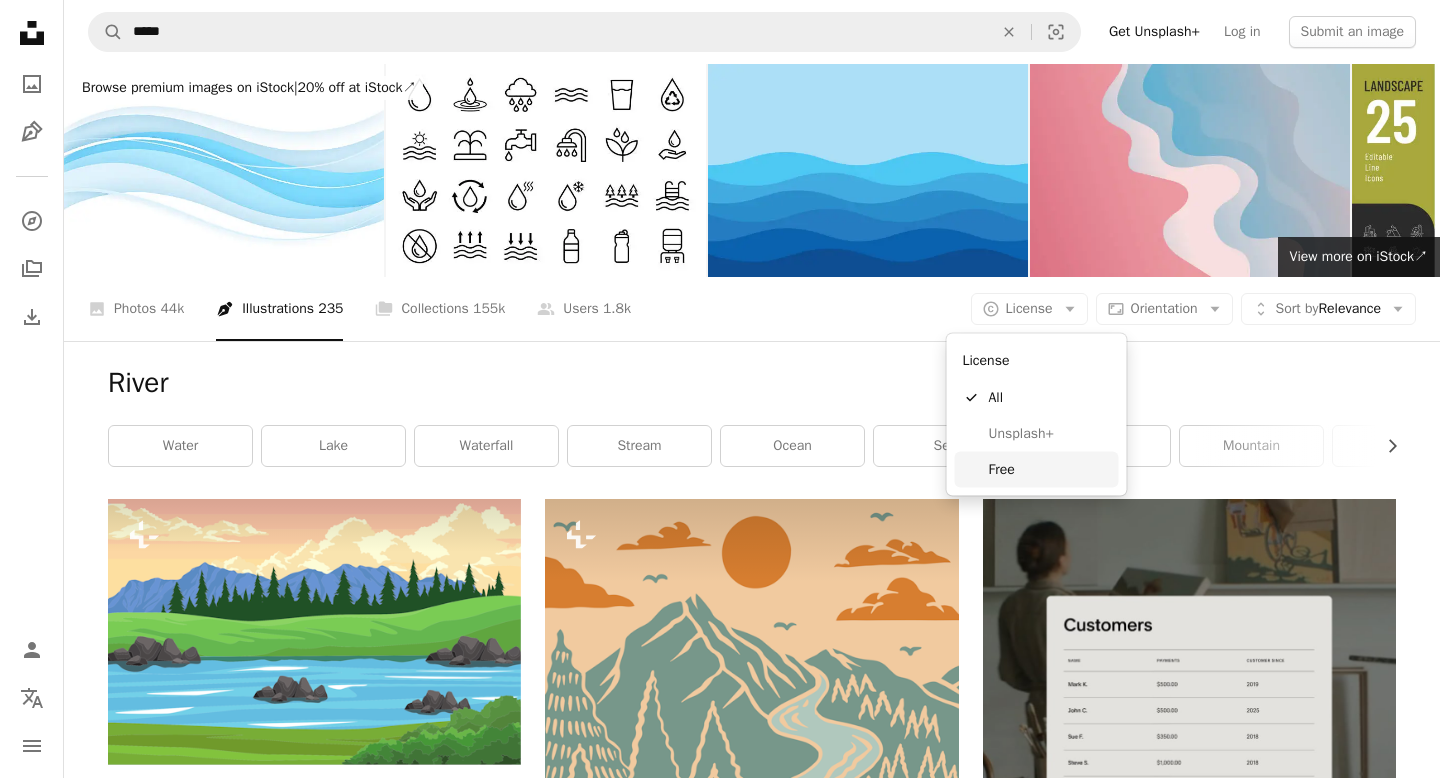 click on "Free" at bounding box center [1050, 469] 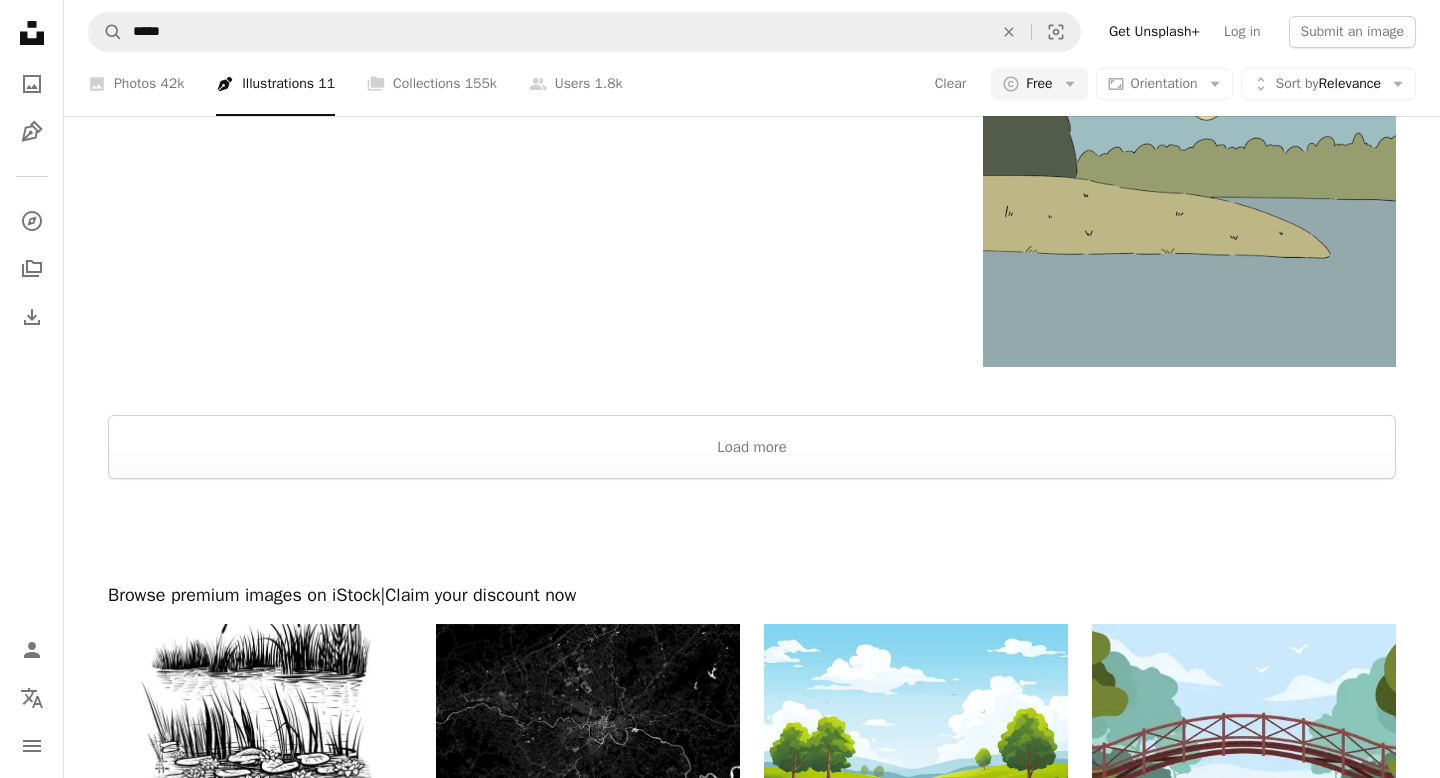 scroll, scrollTop: 4109, scrollLeft: 0, axis: vertical 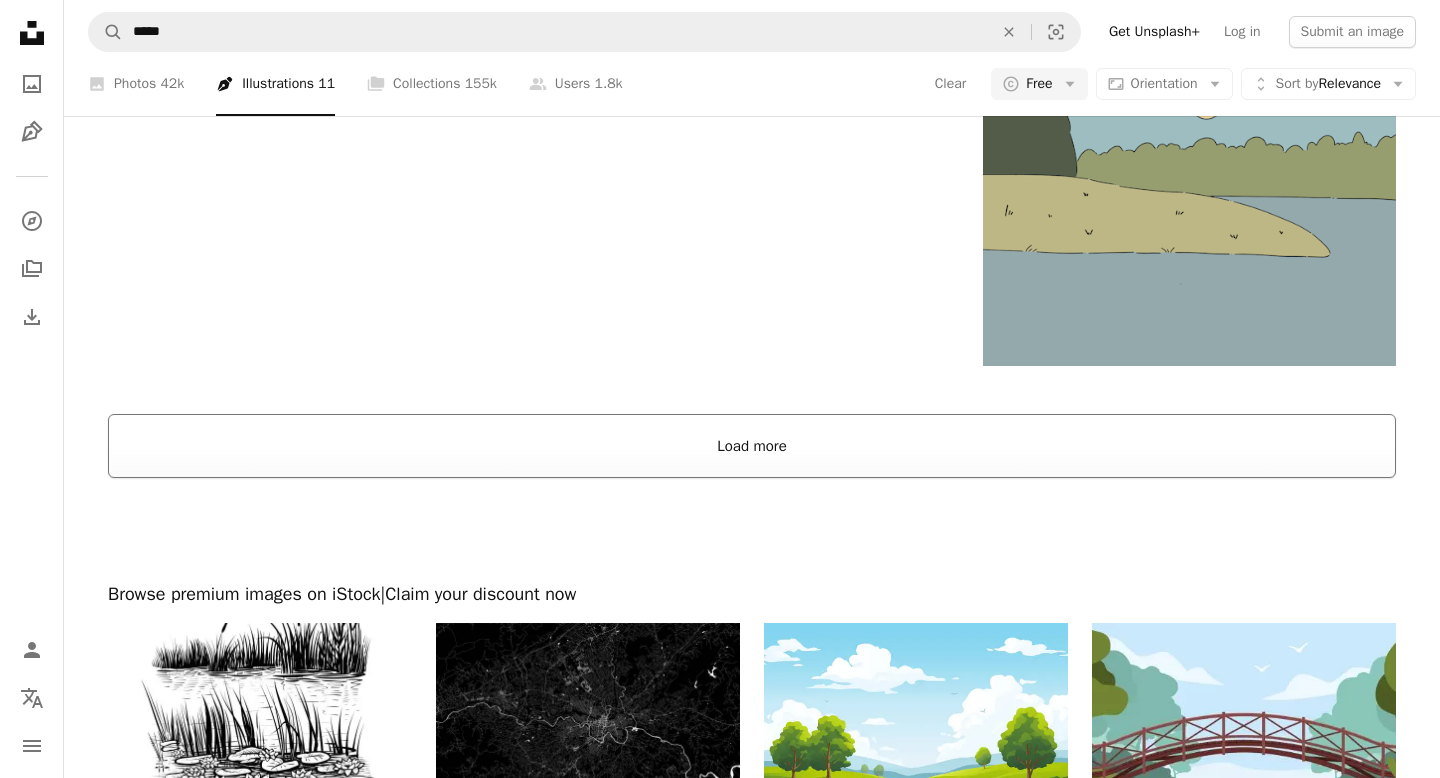 click on "Load more" at bounding box center [752, 446] 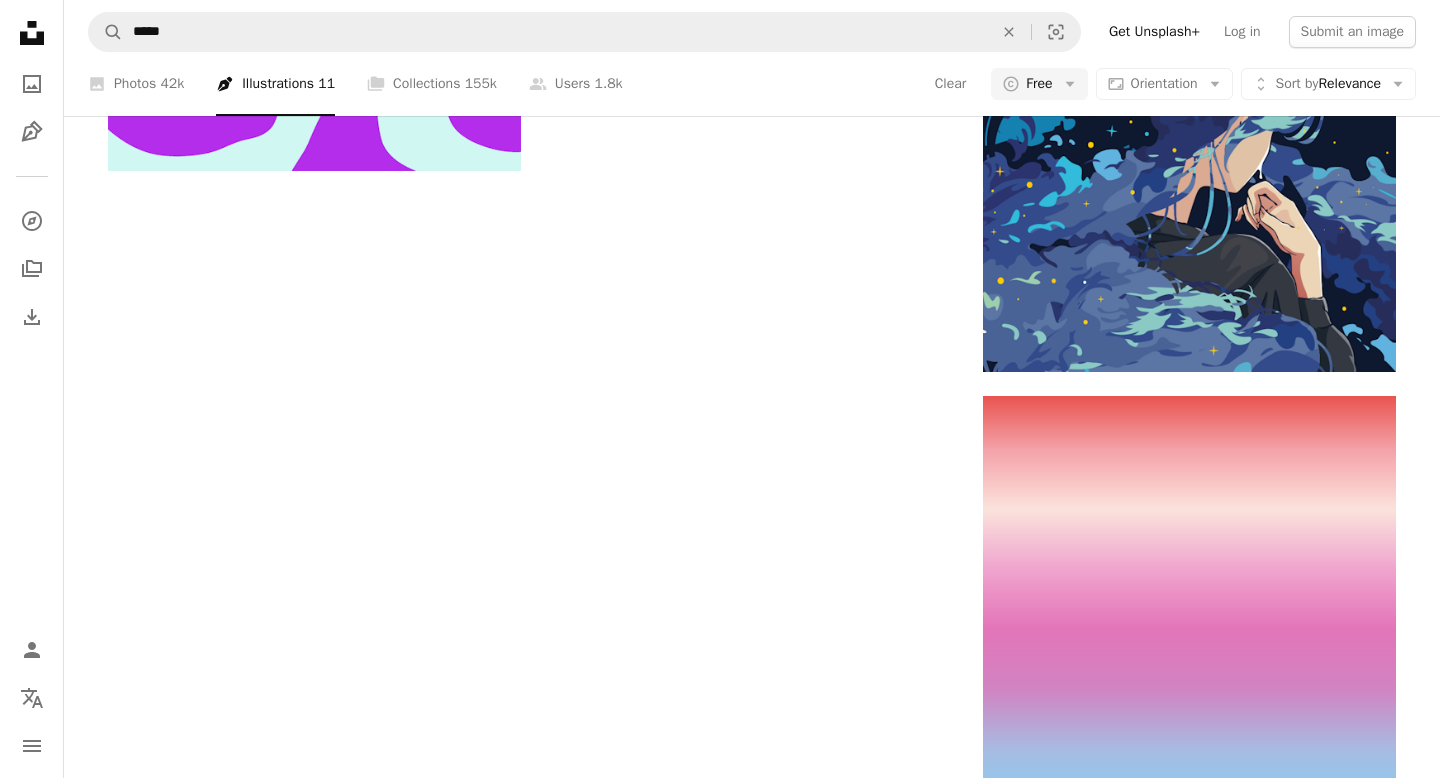 scroll, scrollTop: 13729, scrollLeft: 0, axis: vertical 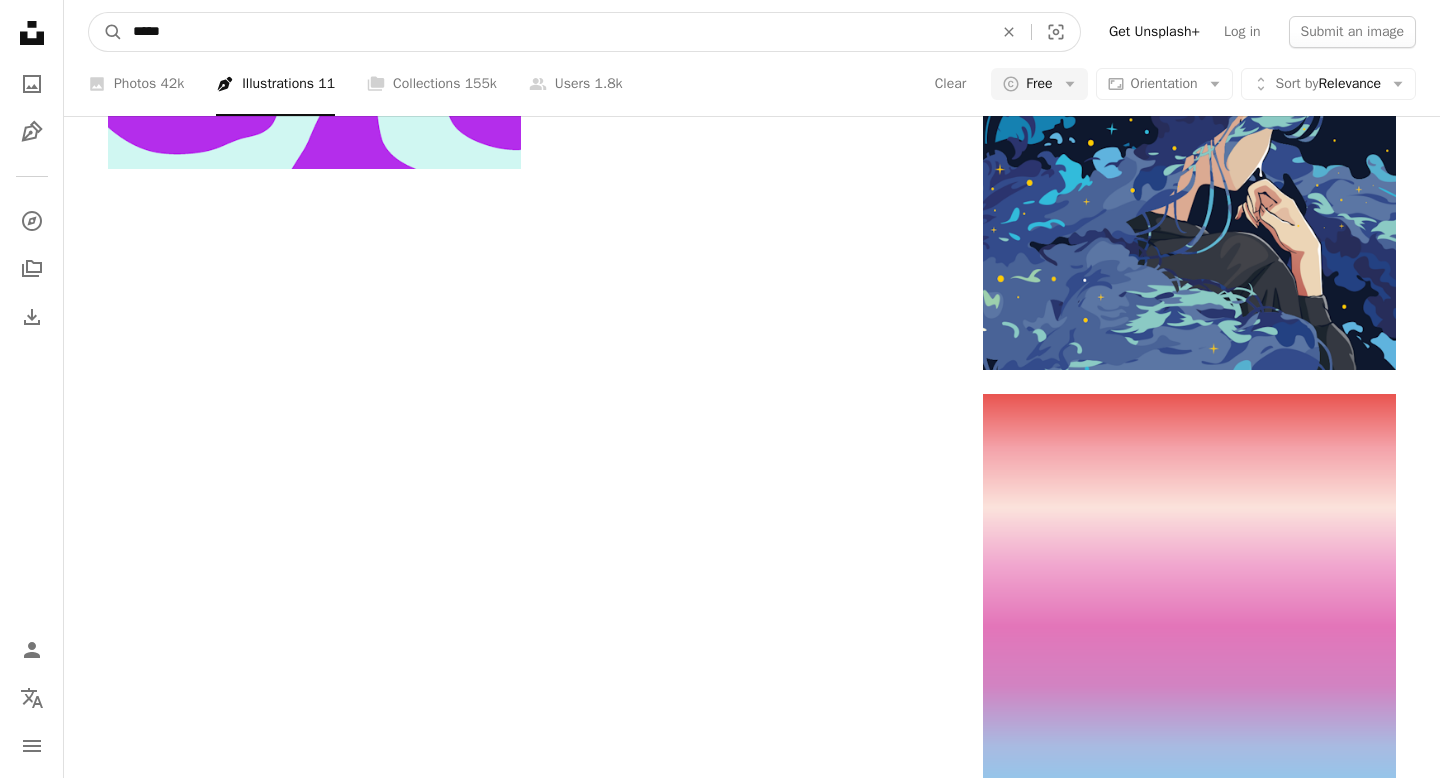 click on "*****" at bounding box center (555, 32) 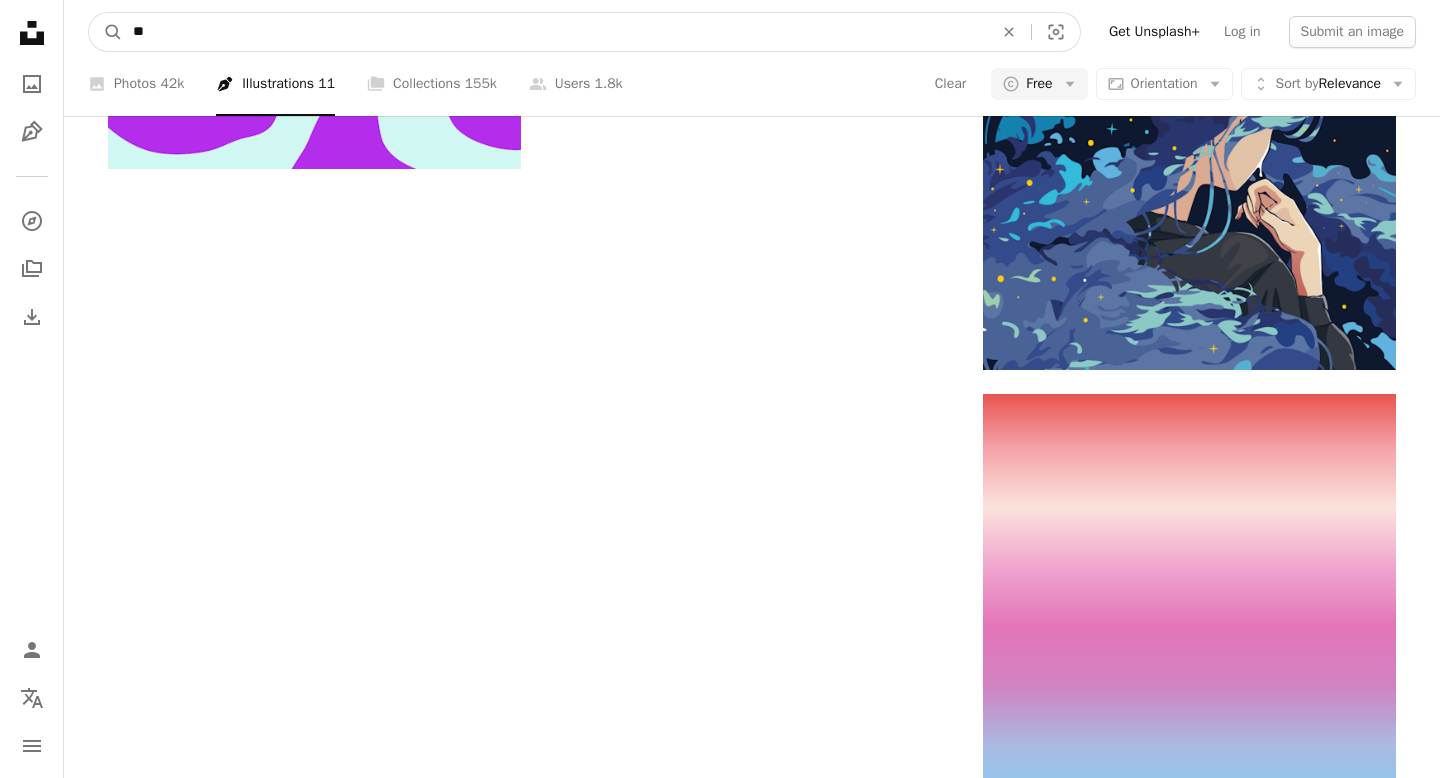 type on "*" 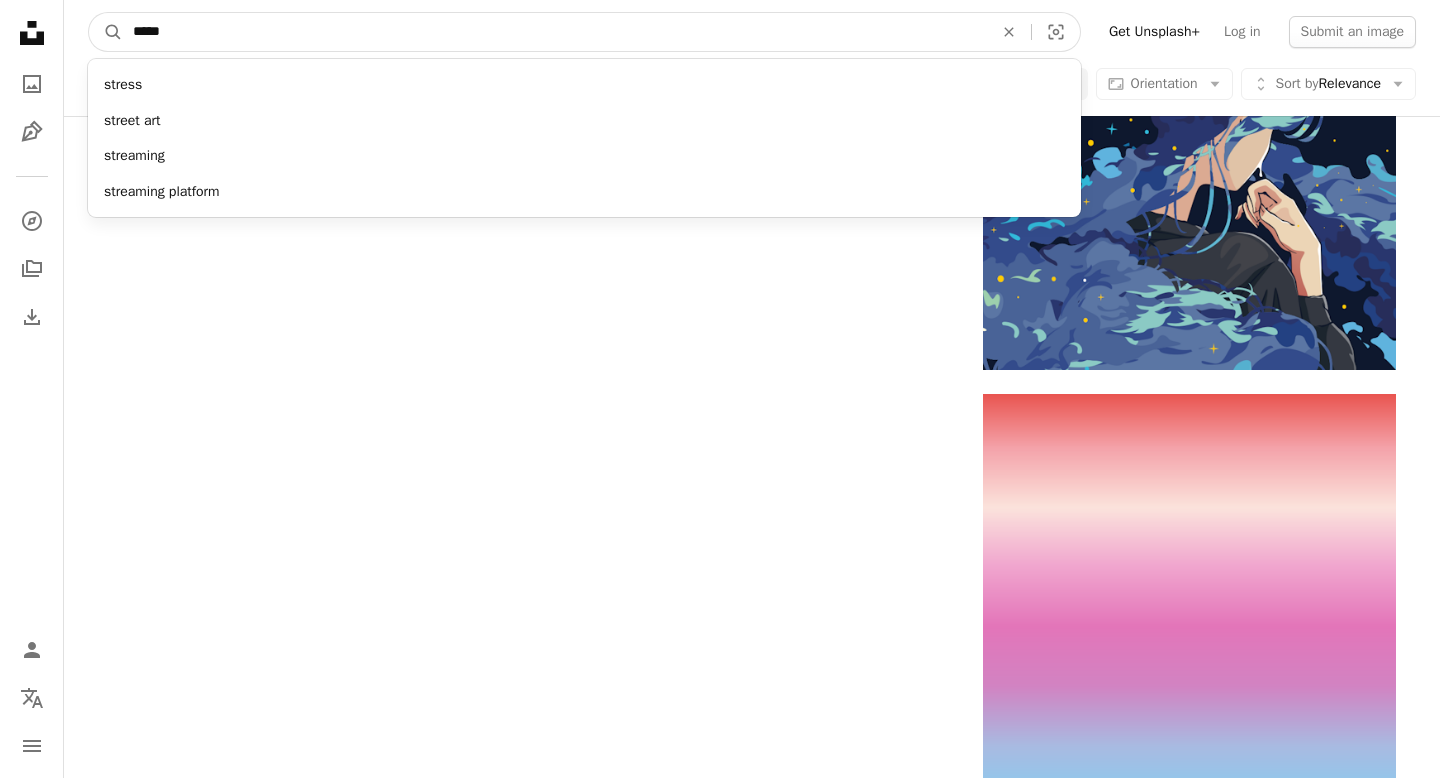type on "******" 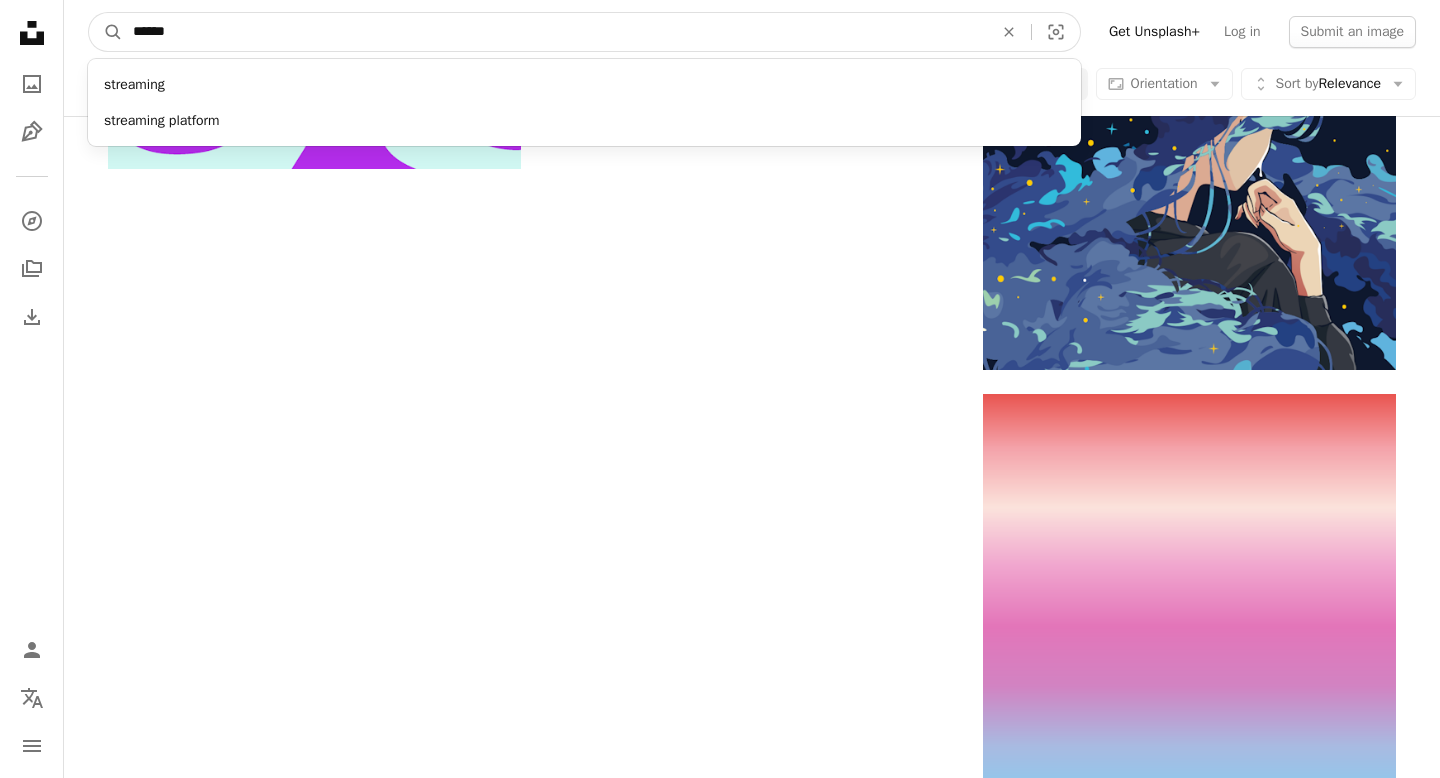 click on "A magnifying glass" at bounding box center (106, 32) 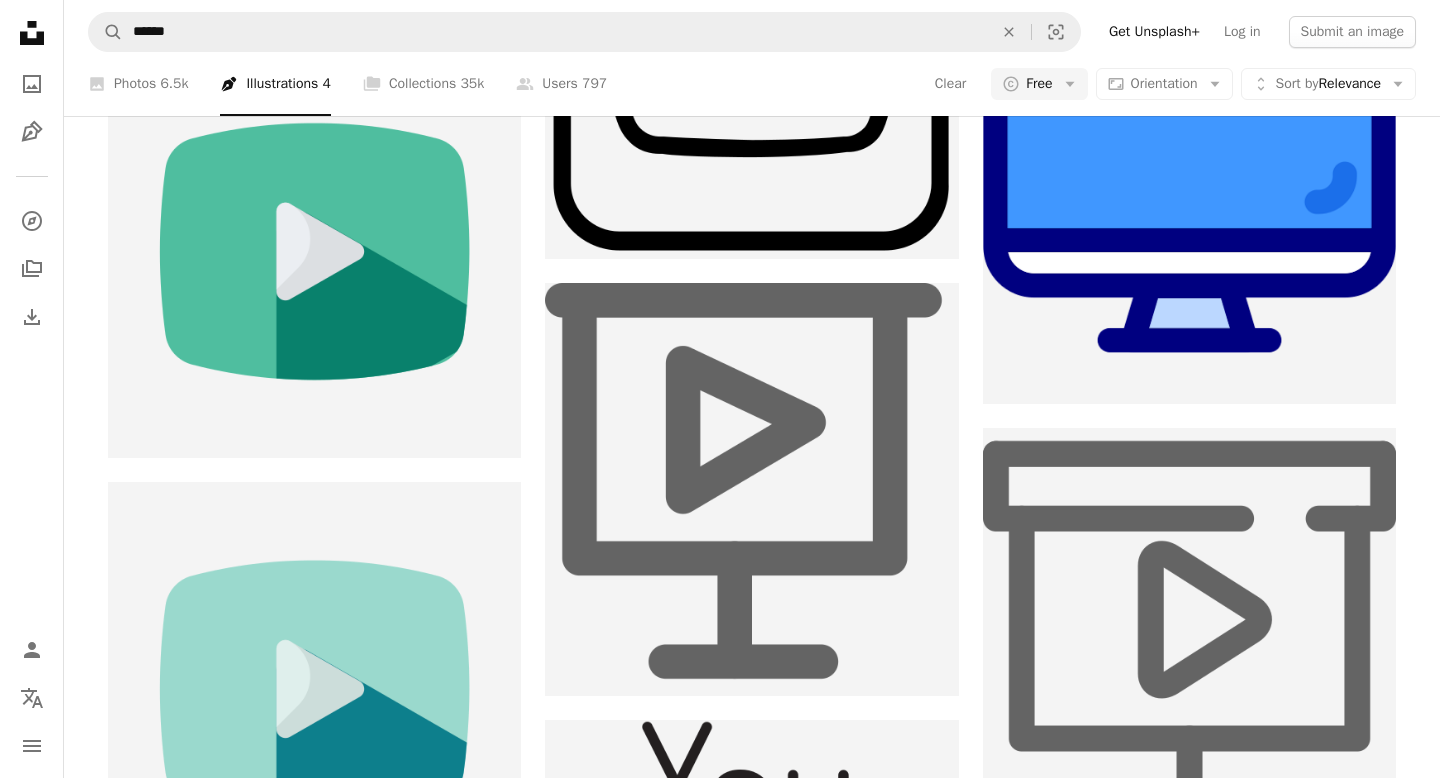 scroll, scrollTop: 3954, scrollLeft: 0, axis: vertical 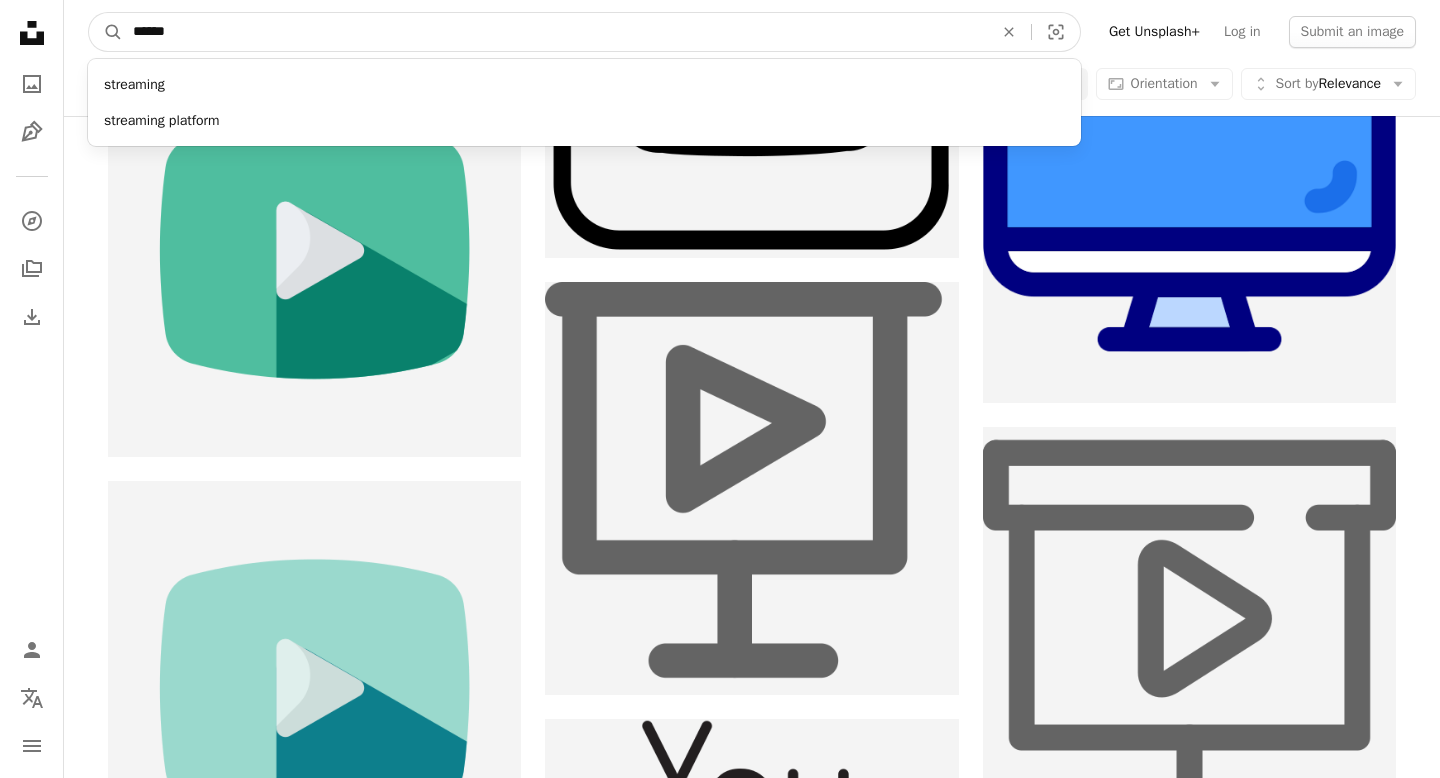 drag, startPoint x: 344, startPoint y: 12, endPoint x: 217, endPoint y: 38, distance: 129.6341 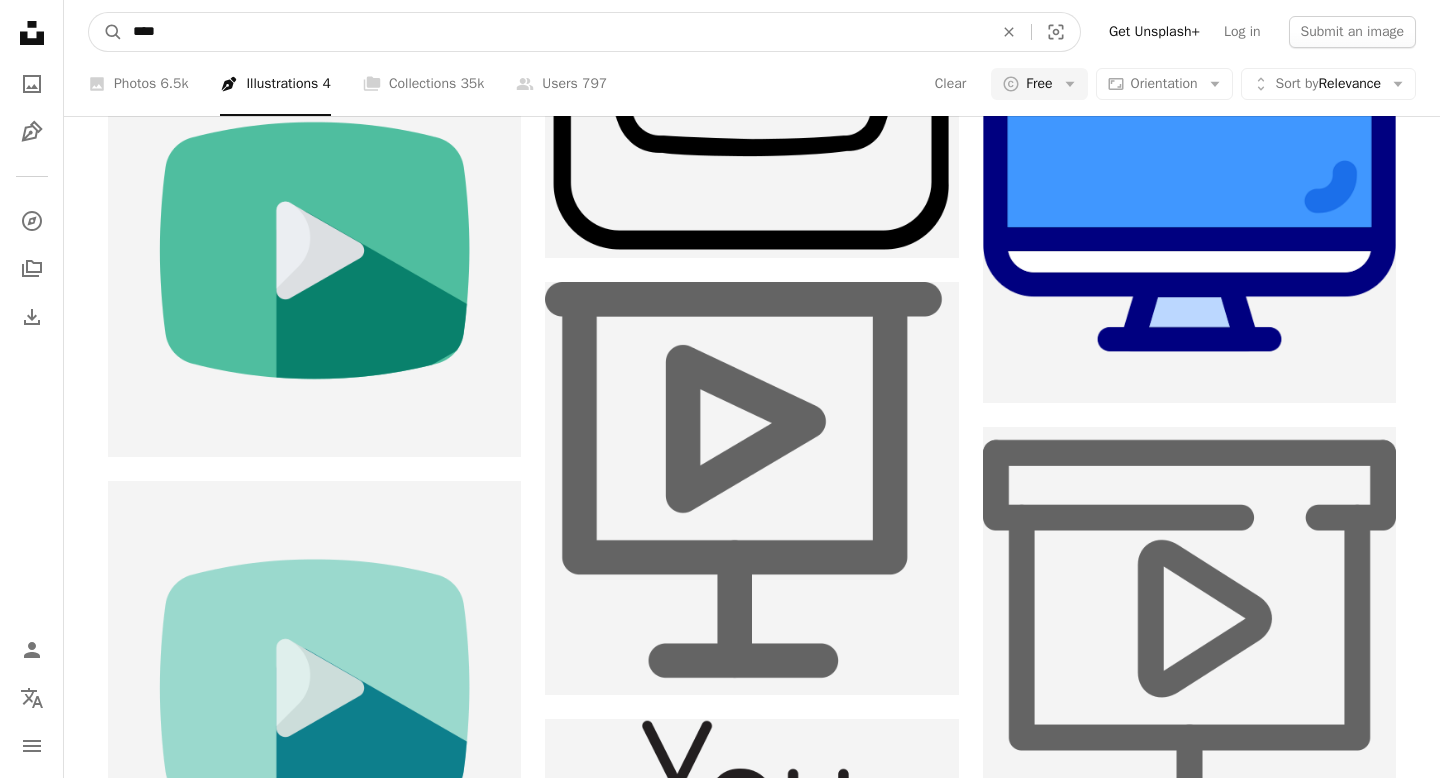 type on "*****" 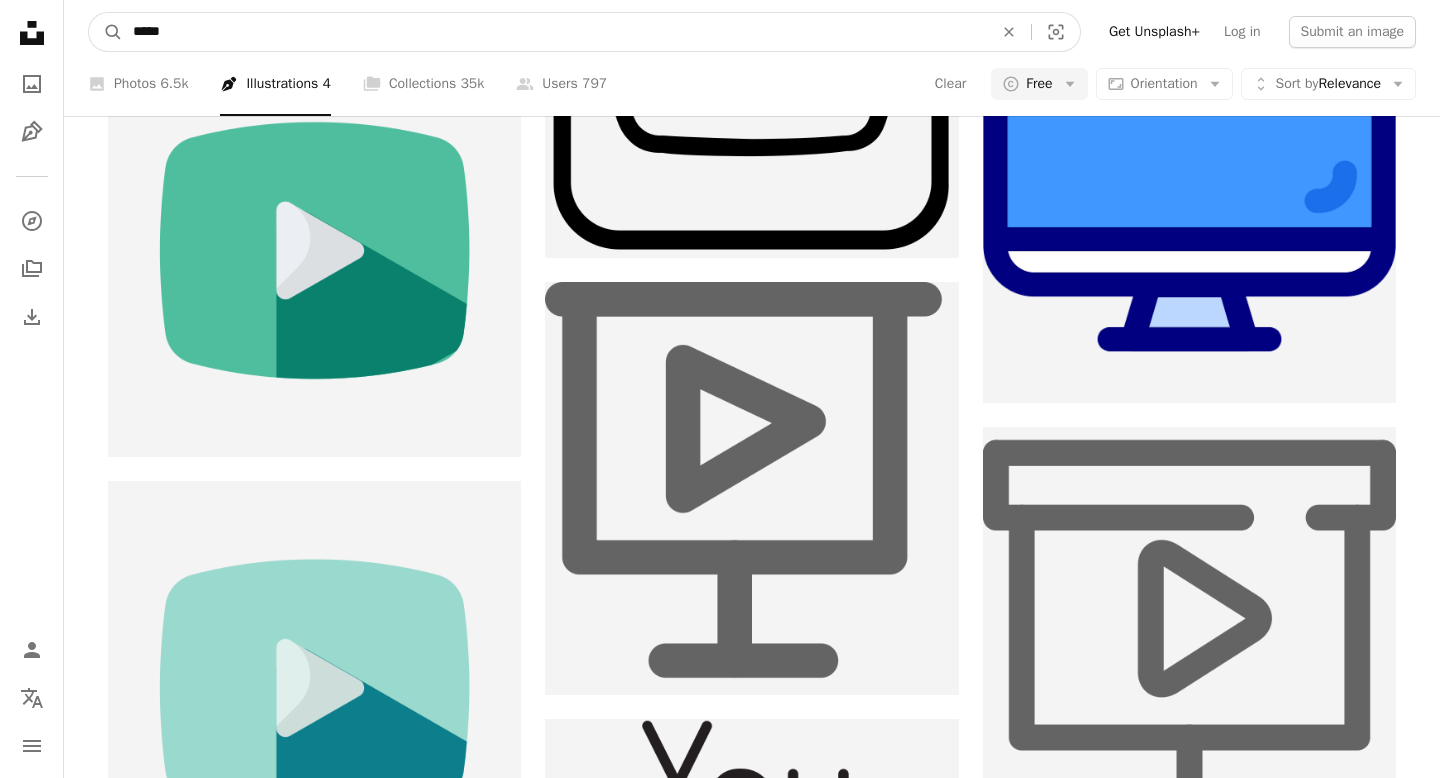 click on "A magnifying glass" at bounding box center [106, 32] 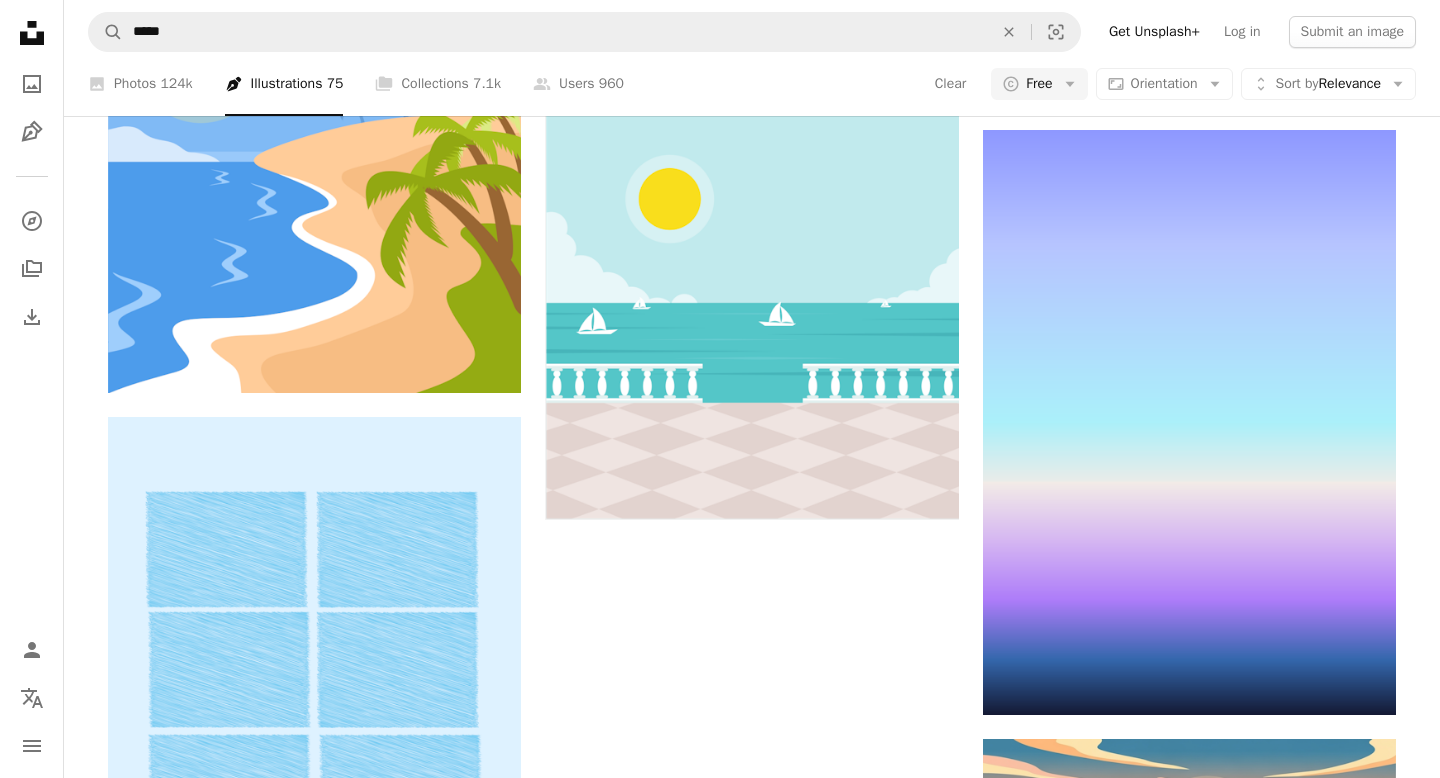 scroll, scrollTop: 11207, scrollLeft: 0, axis: vertical 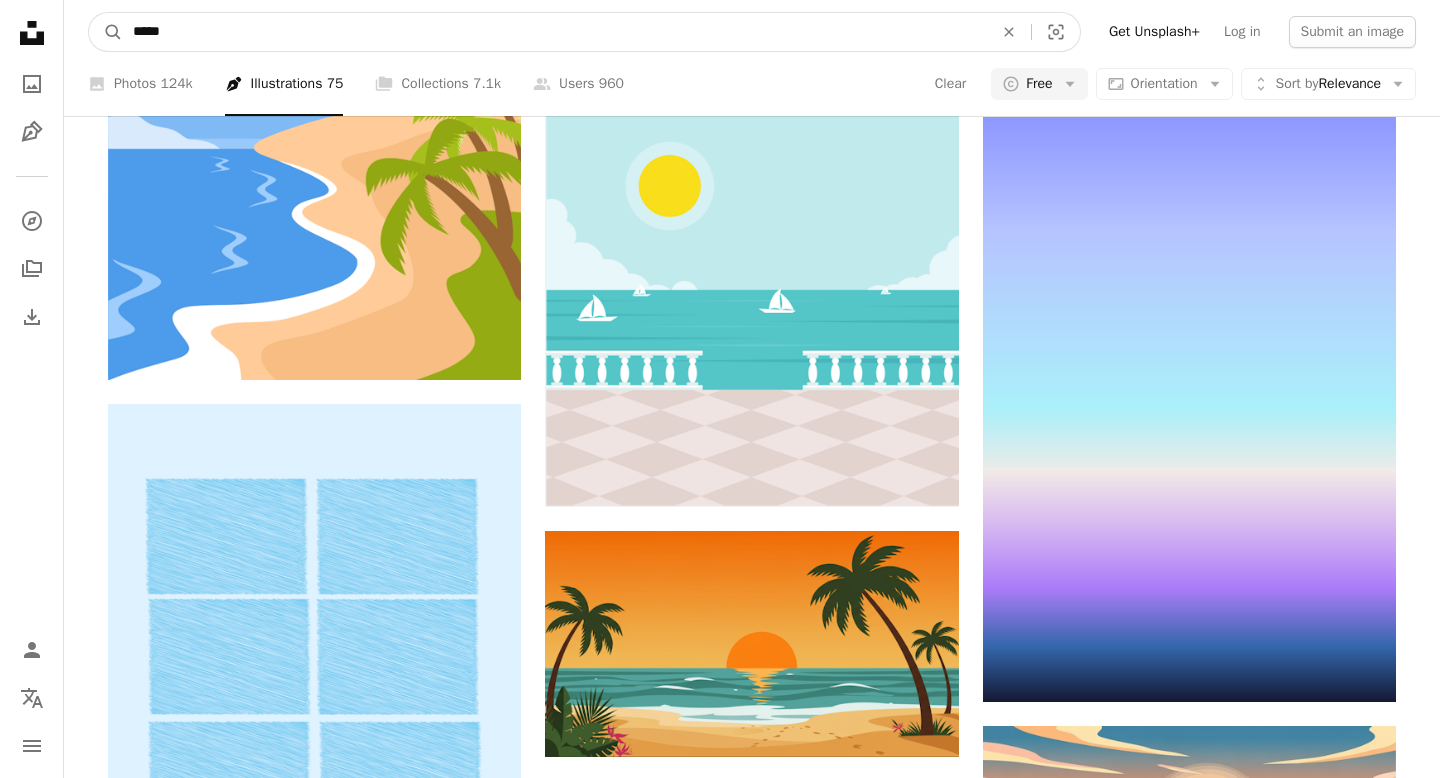 click on "*****" at bounding box center (555, 32) 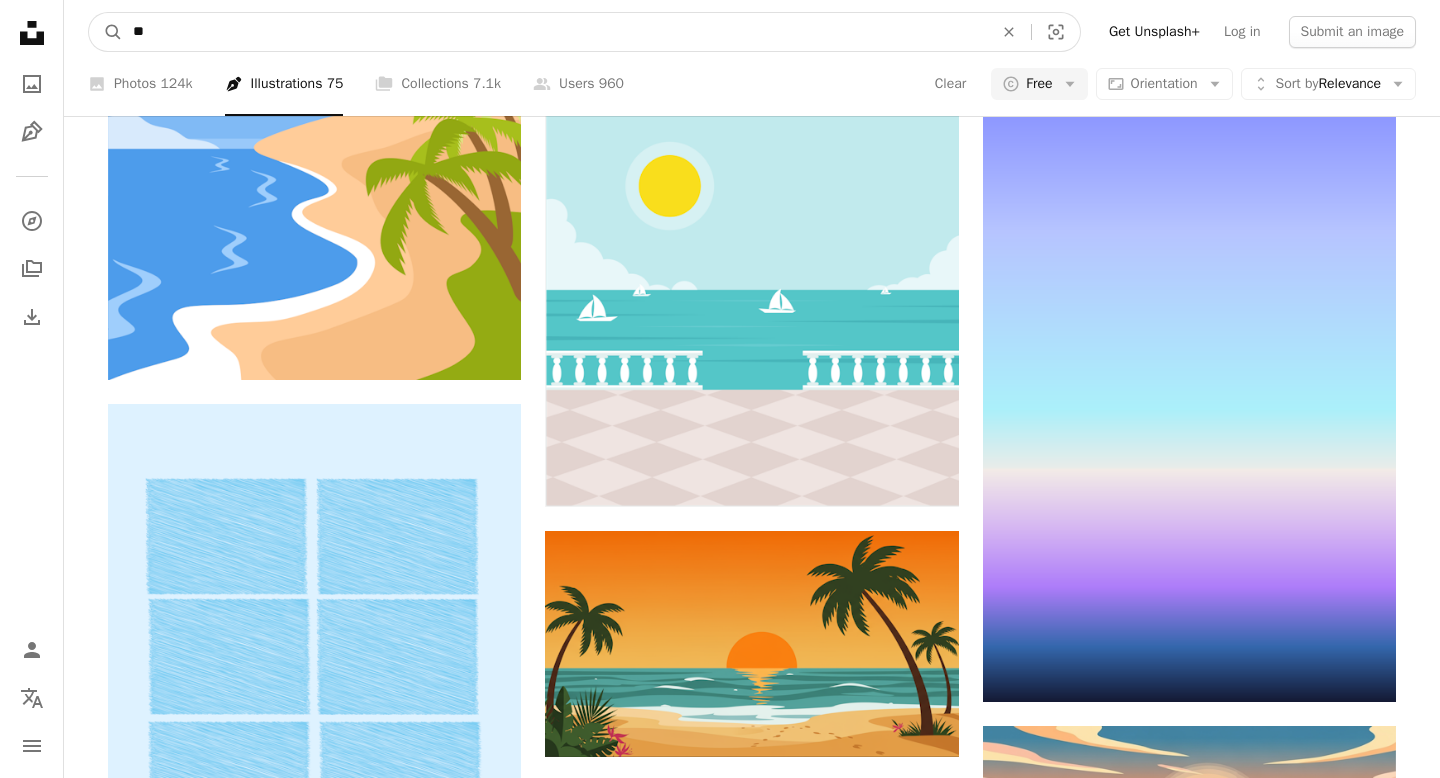 type on "*" 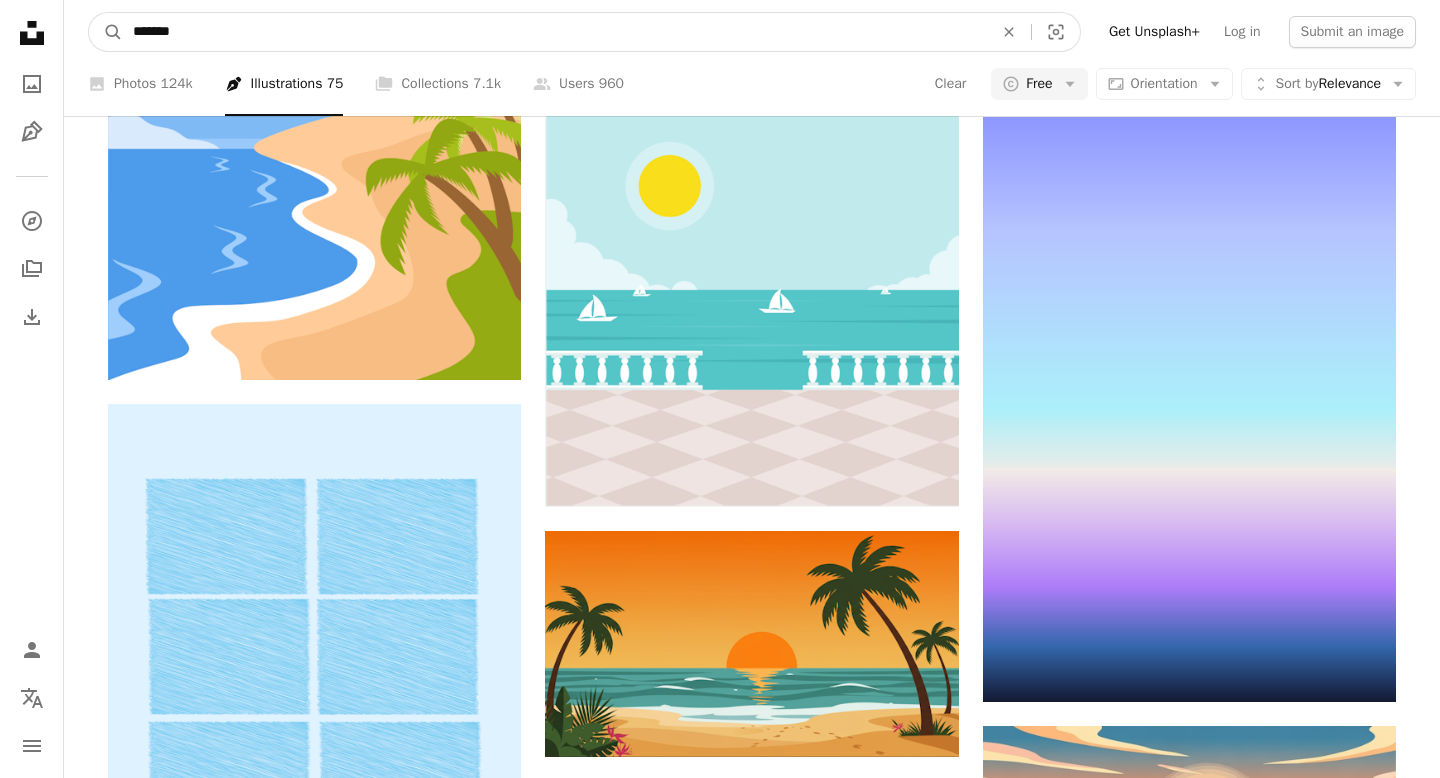 type on "********" 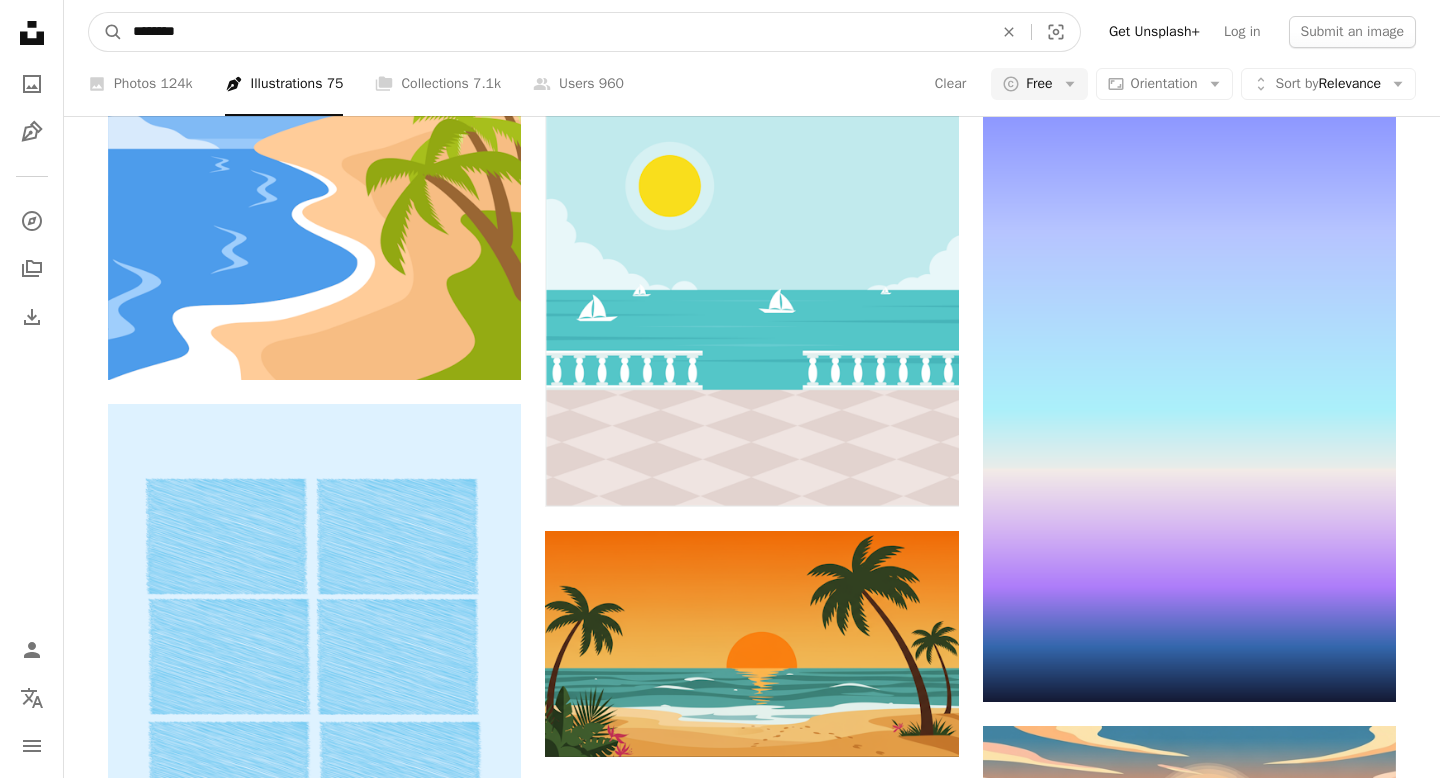 click on "A magnifying glass" at bounding box center (106, 32) 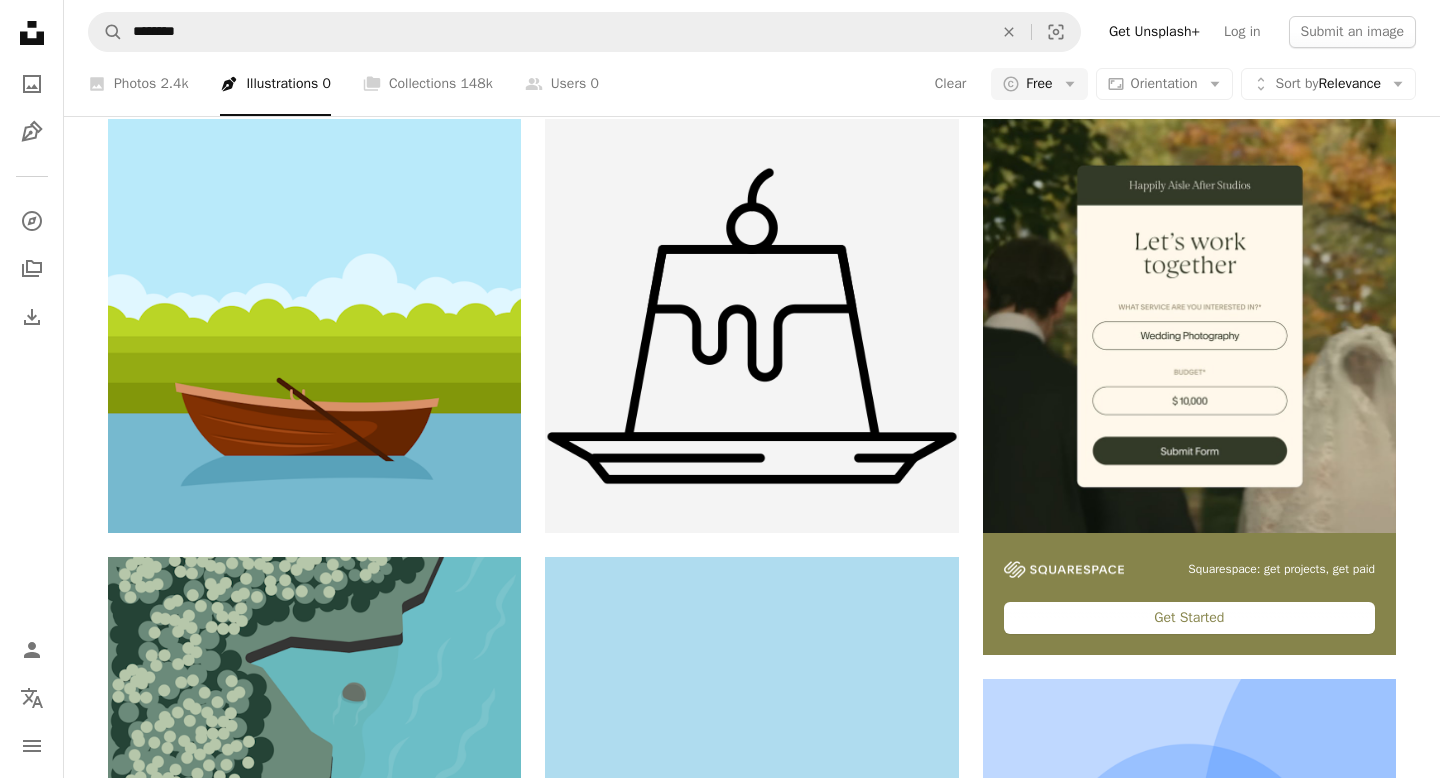 scroll, scrollTop: 0, scrollLeft: 0, axis: both 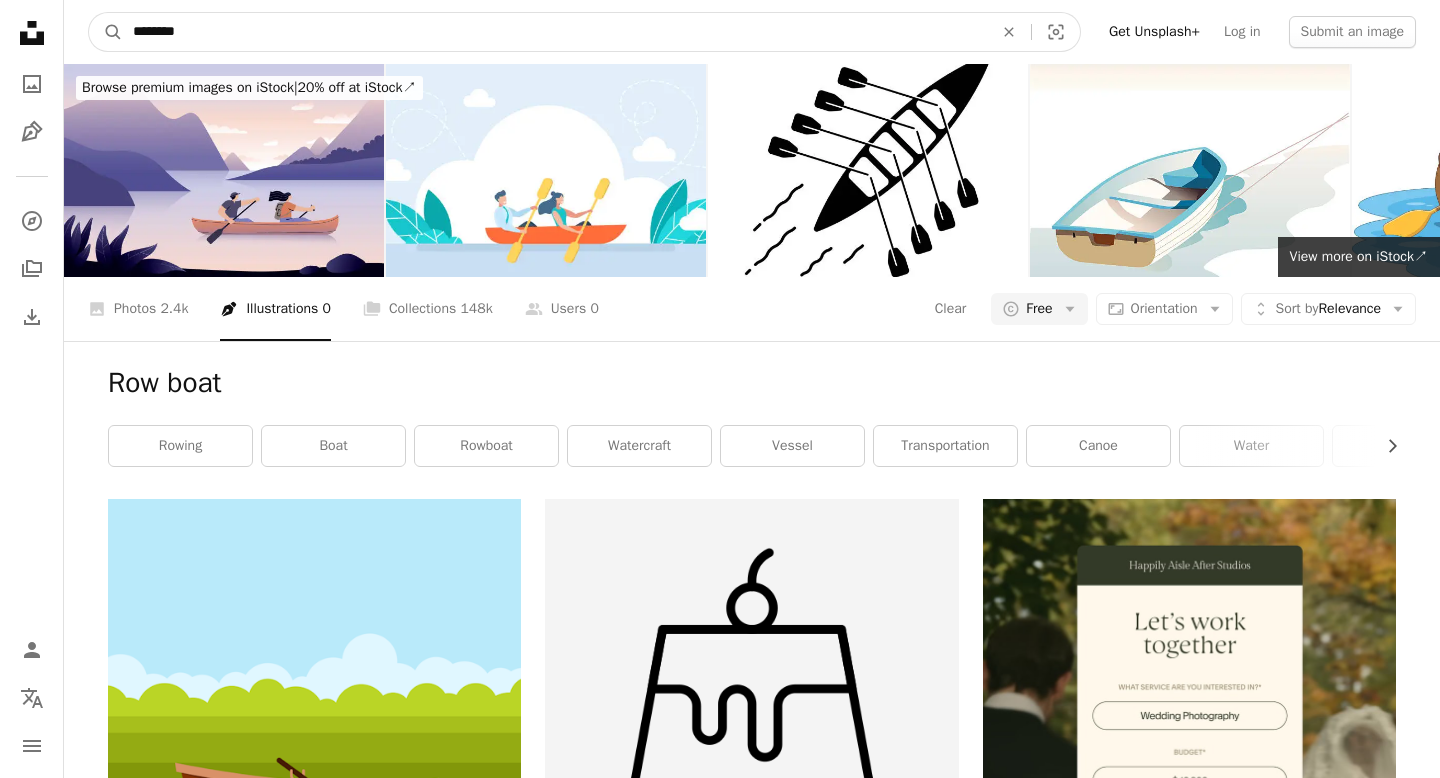 drag, startPoint x: 195, startPoint y: 28, endPoint x: 110, endPoint y: 6, distance: 87.80091 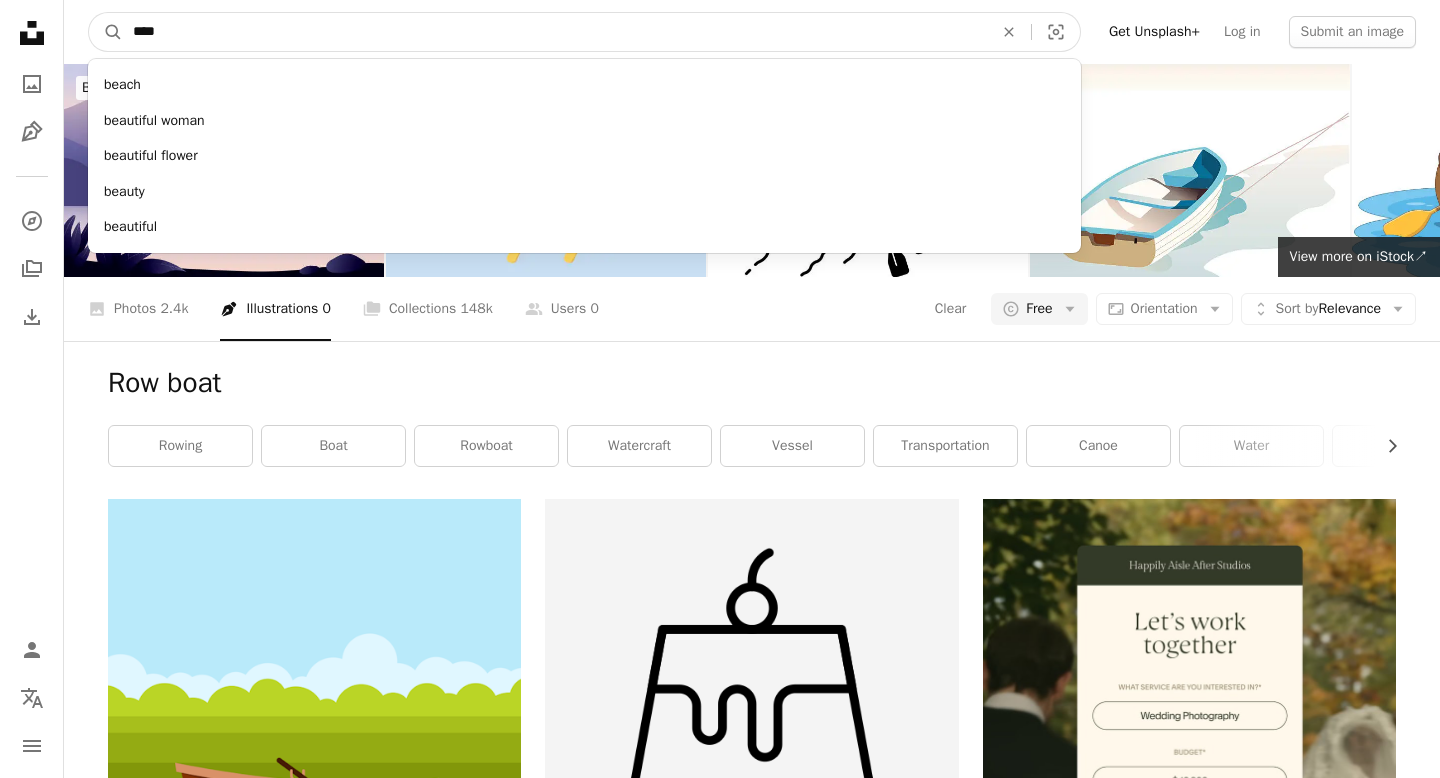 type on "*****" 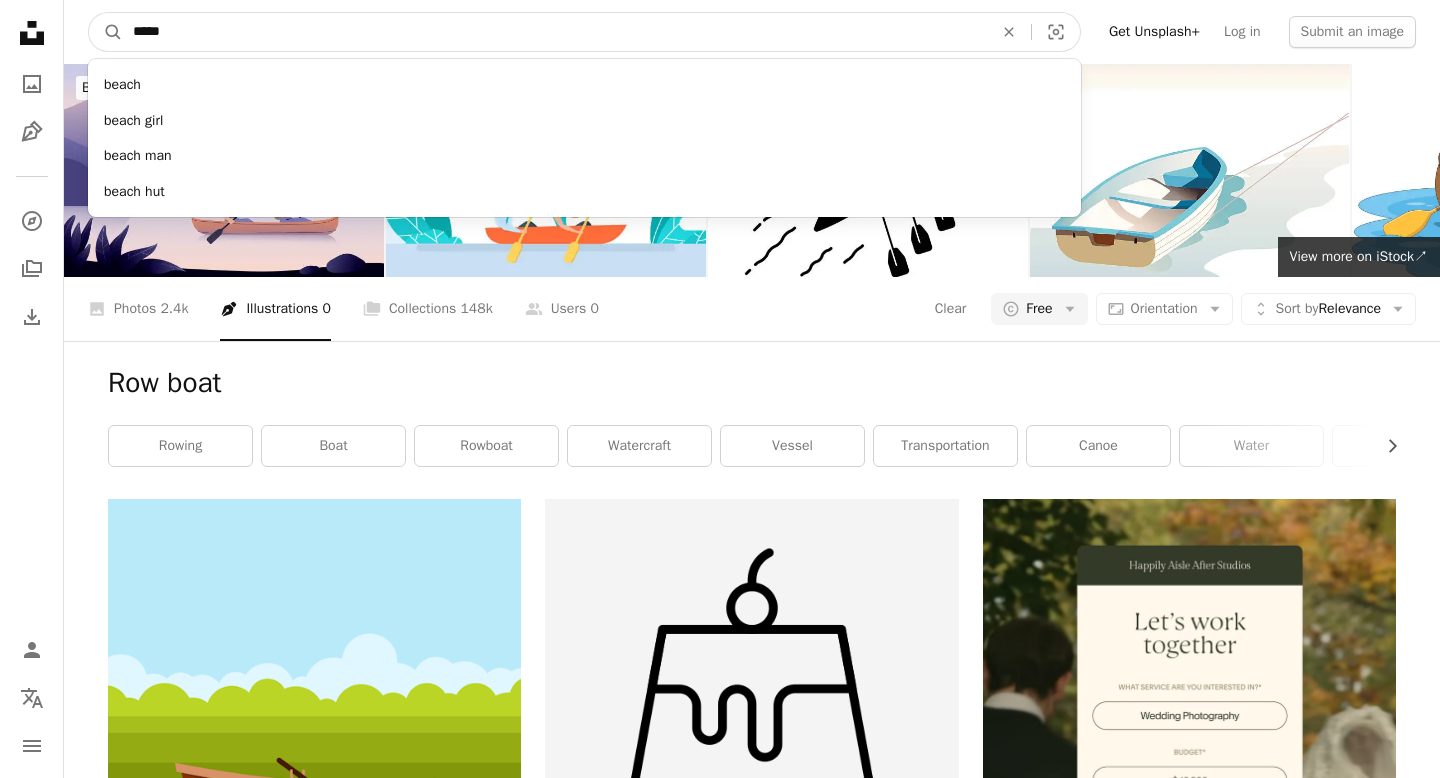 click on "A magnifying glass" at bounding box center [106, 32] 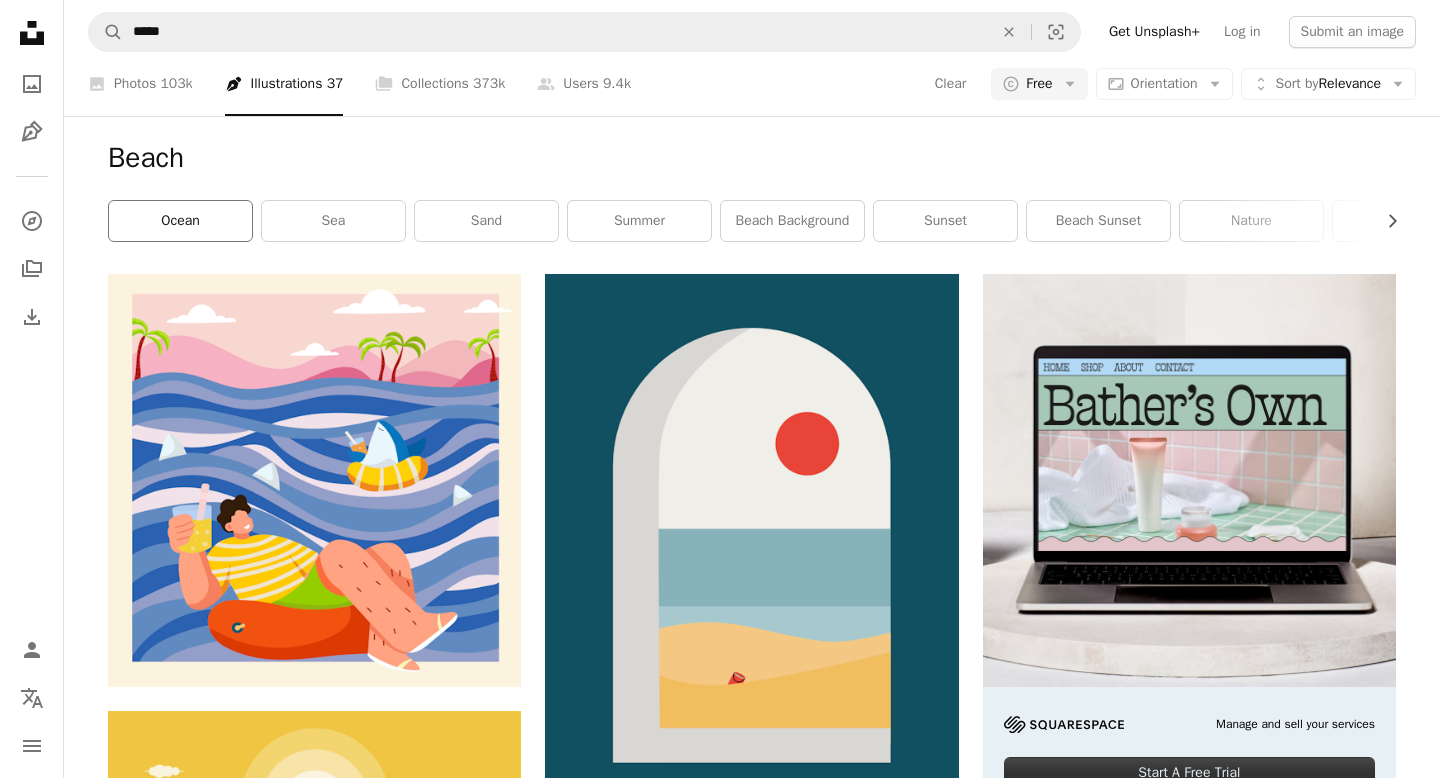 click on "ocean" at bounding box center (180, 221) 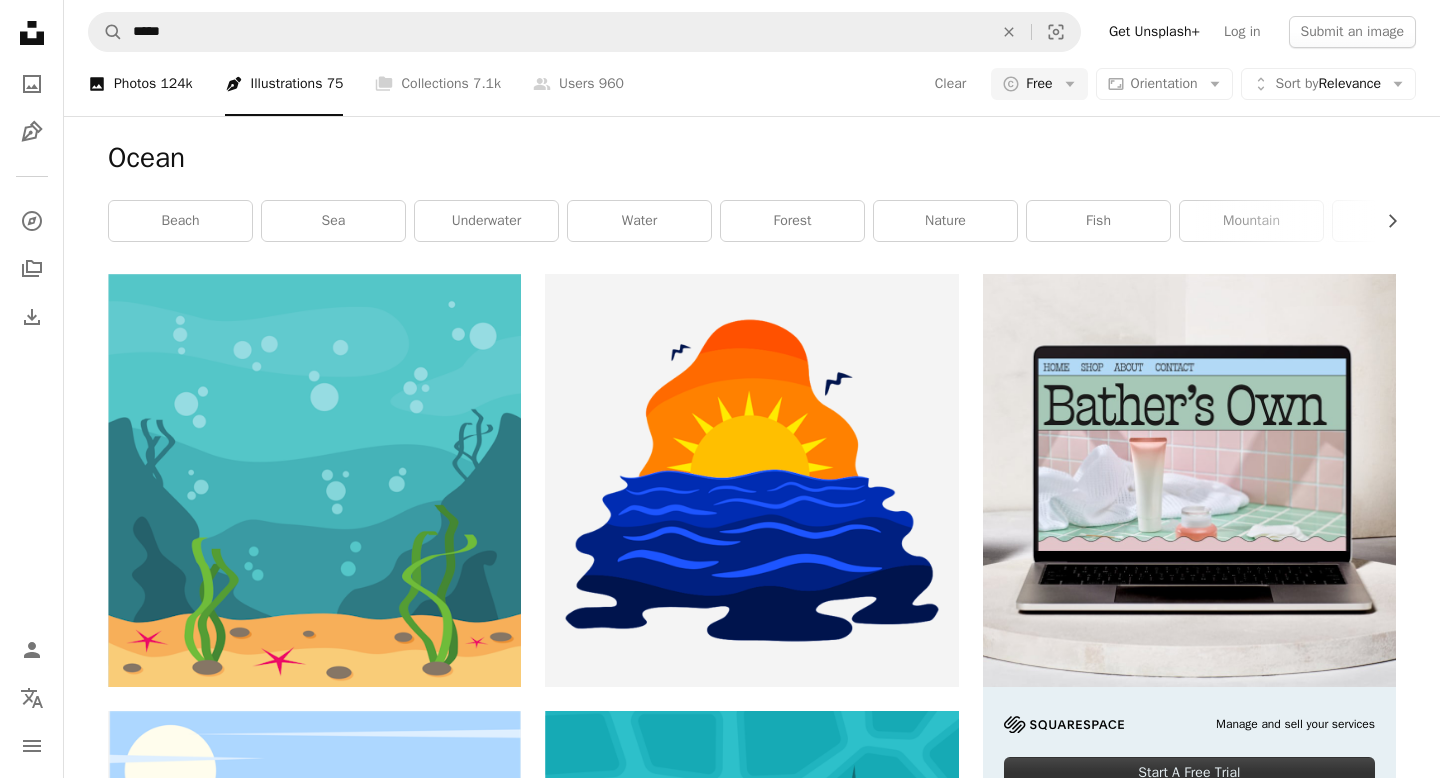 click on "A photo Photos   124k" at bounding box center [140, 84] 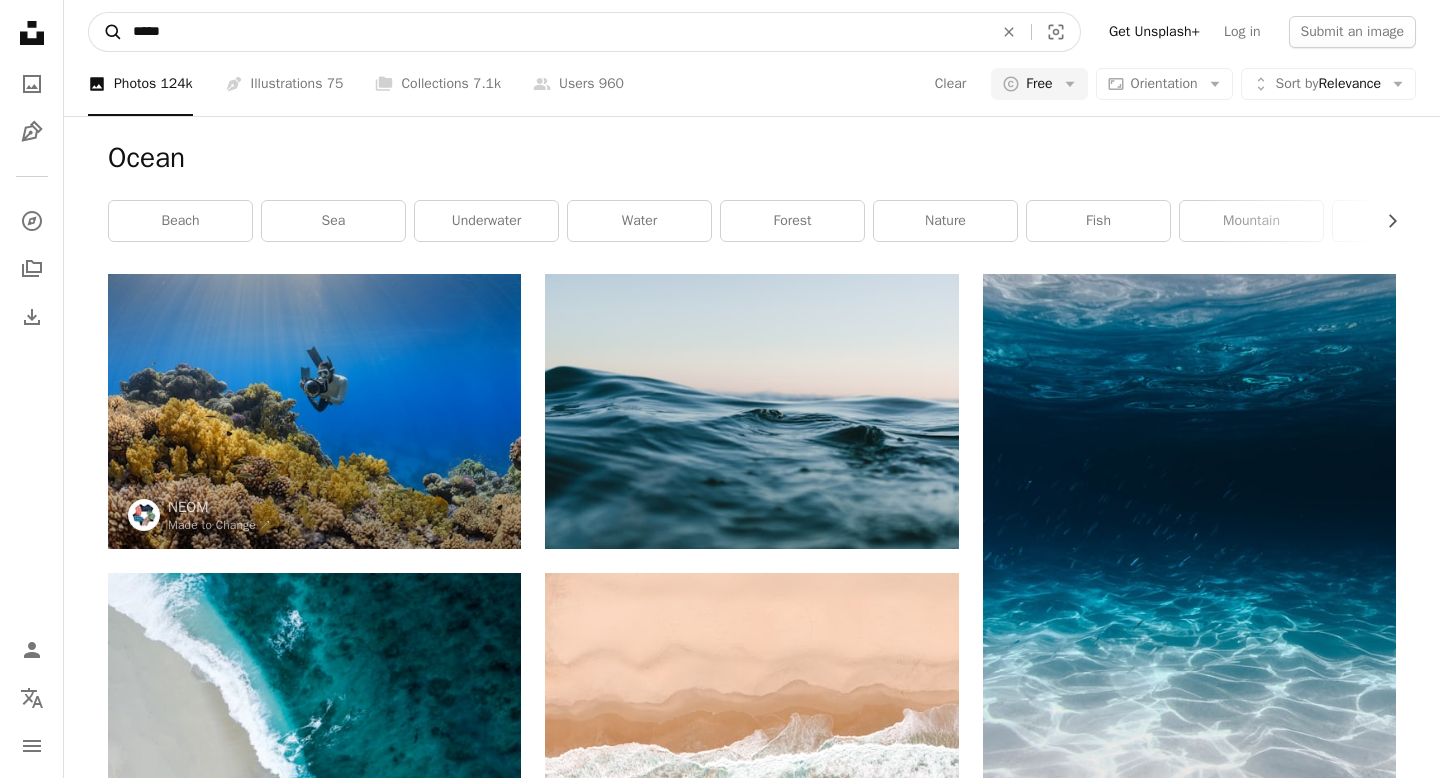 drag, startPoint x: 349, startPoint y: 34, endPoint x: 96, endPoint y: 17, distance: 253.5705 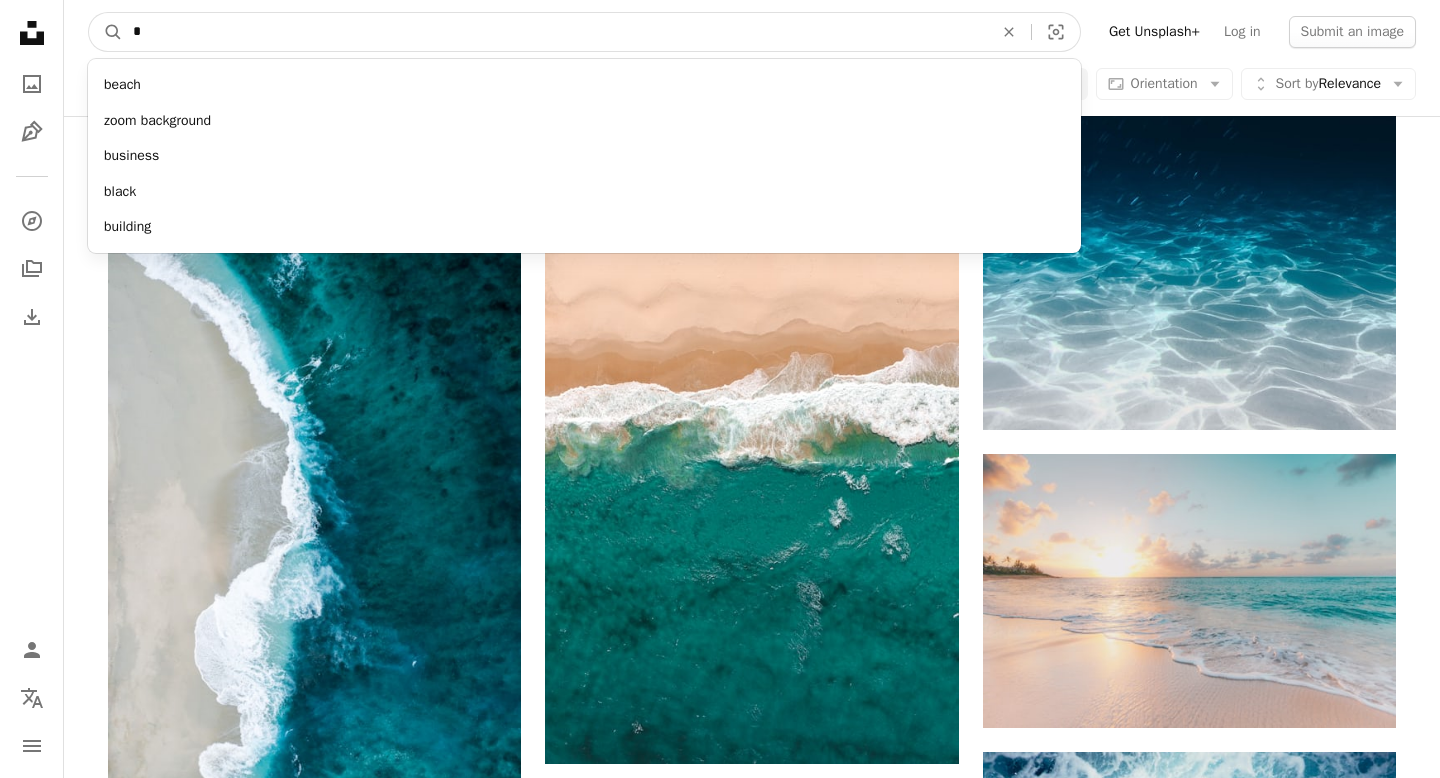 scroll, scrollTop: 379, scrollLeft: 0, axis: vertical 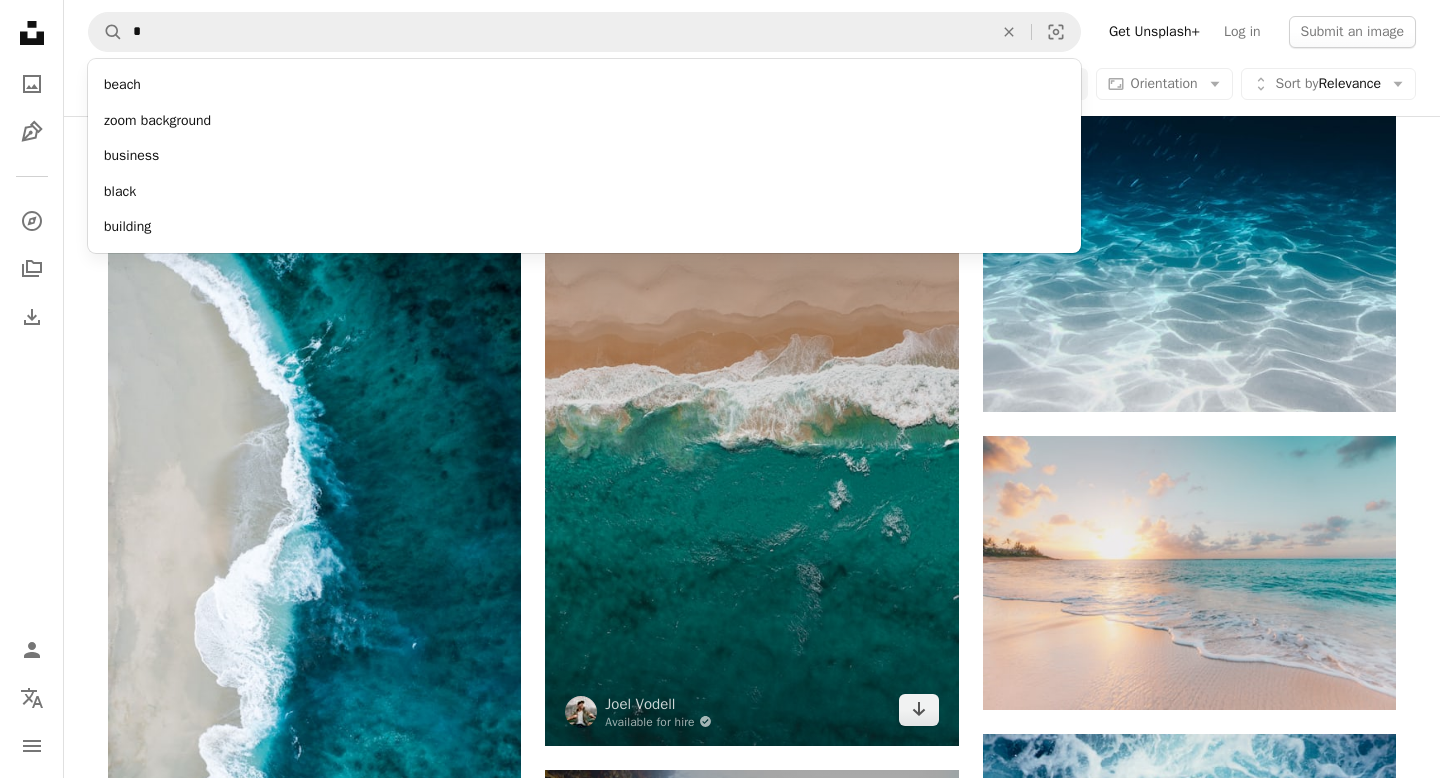 click at bounding box center (751, 469) 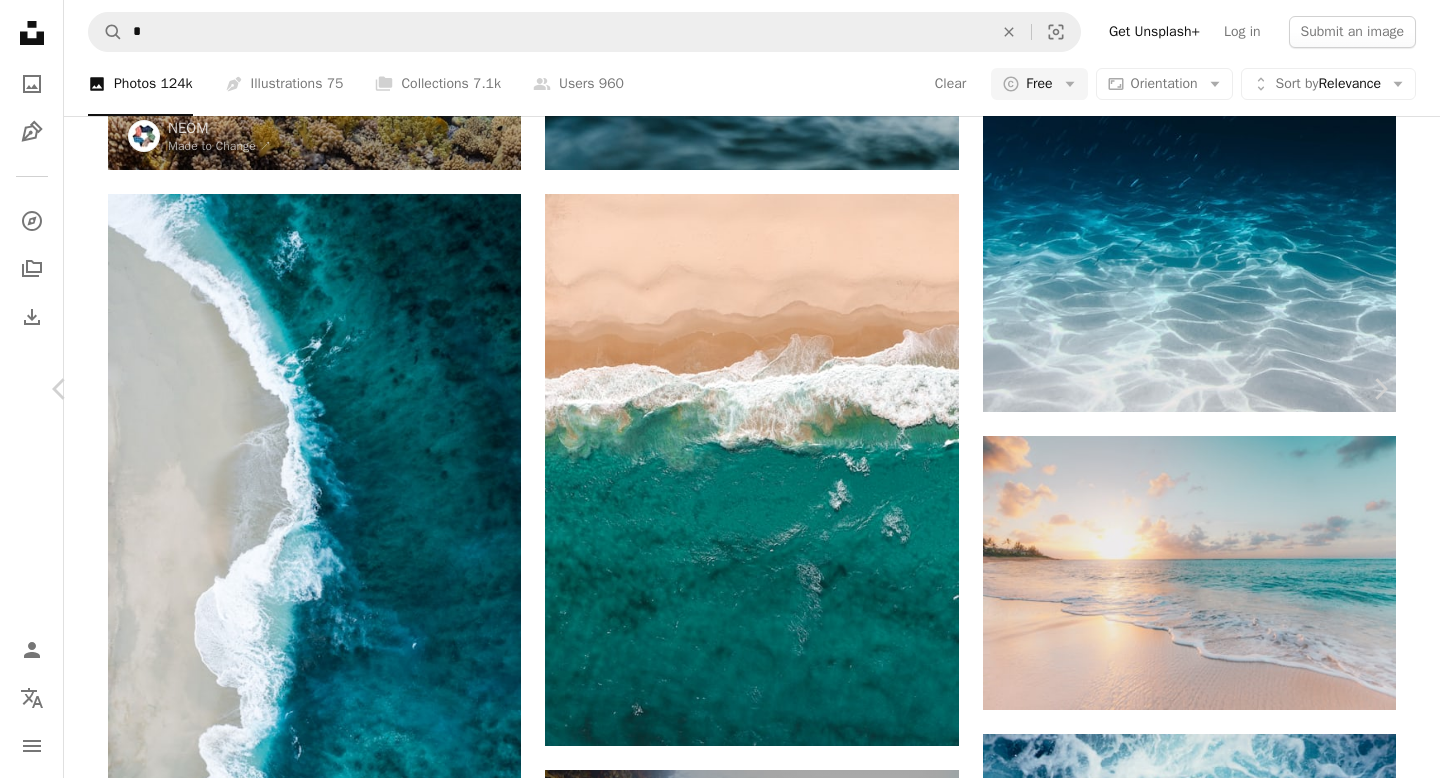 scroll, scrollTop: 0, scrollLeft: 0, axis: both 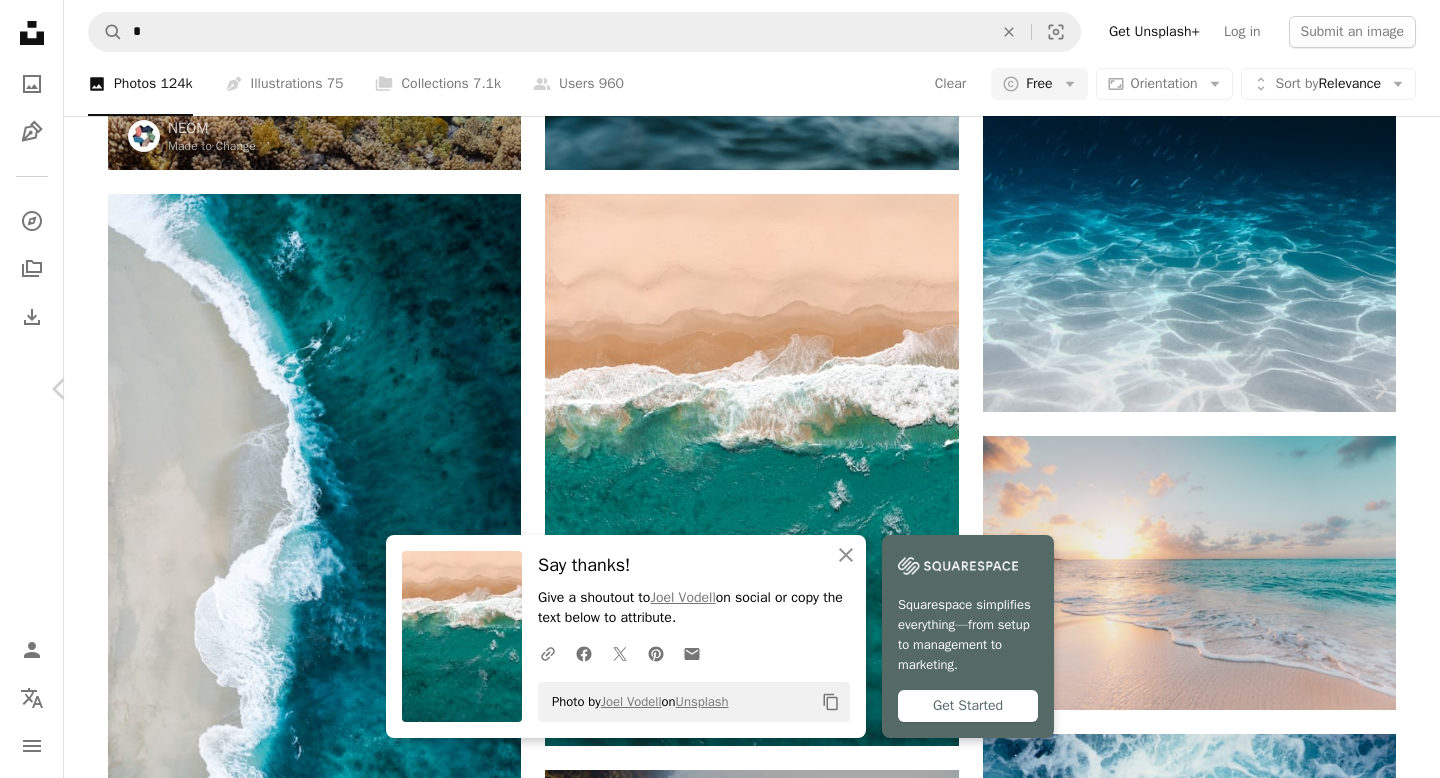 click on "An X shape Chevron left Chevron right An X shape Close Say thanks! Give a shoutout to [PERSON] on social or copy the text below to attribute. A URL sharing icon (chains) Facebook icon X (formerly Twitter) icon Pinterest icon An envelope Photo by [PERSON] on Unsplash Copy content Squarespace simplifies everything—from setup to management to marketing. Get Started [PERSON] Available for hire A checkmark inside of a circle A heart A plus sign Edit image Plus sign for Unsplash+ Download free Chevron down Zoom in Views 29,108,254 Downloads 361,119 Featured in Photos A forward-right arrow Share Info icon Info More Actions Ocean A map marker Zenith Beach, Shoal Bay, [COUNTRY] Calendar outlined Published on December 18, 2017 Camera DJI, FC330 Safety Free to use under the Unsplash License beach sea blue summer australia ocean wallpaper waves wave drone coast water wallpaper aerial water background ocean background swim foam dji aqua satellite images phantom Creative Commons images | ↗" at bounding box center (720, 3196) 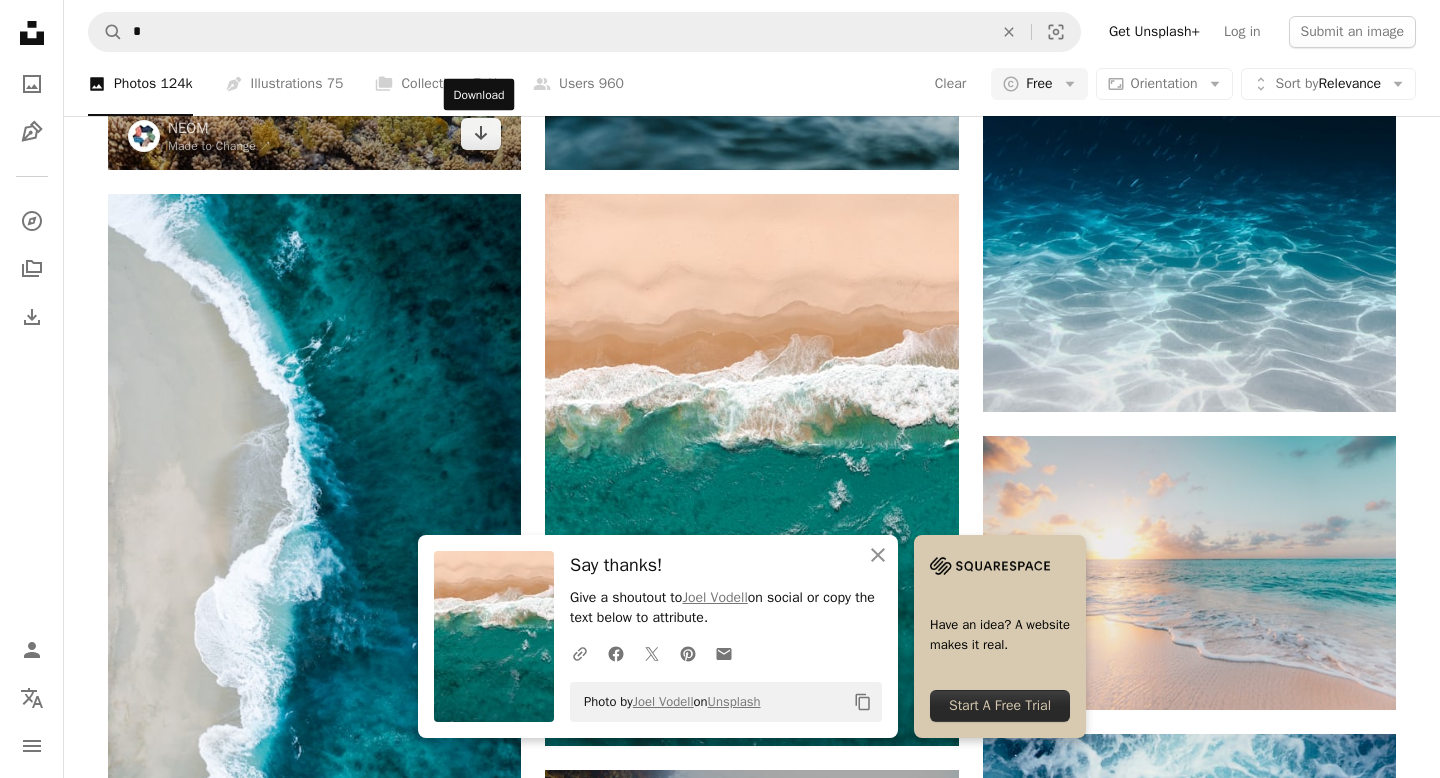 scroll, scrollTop: 0, scrollLeft: 0, axis: both 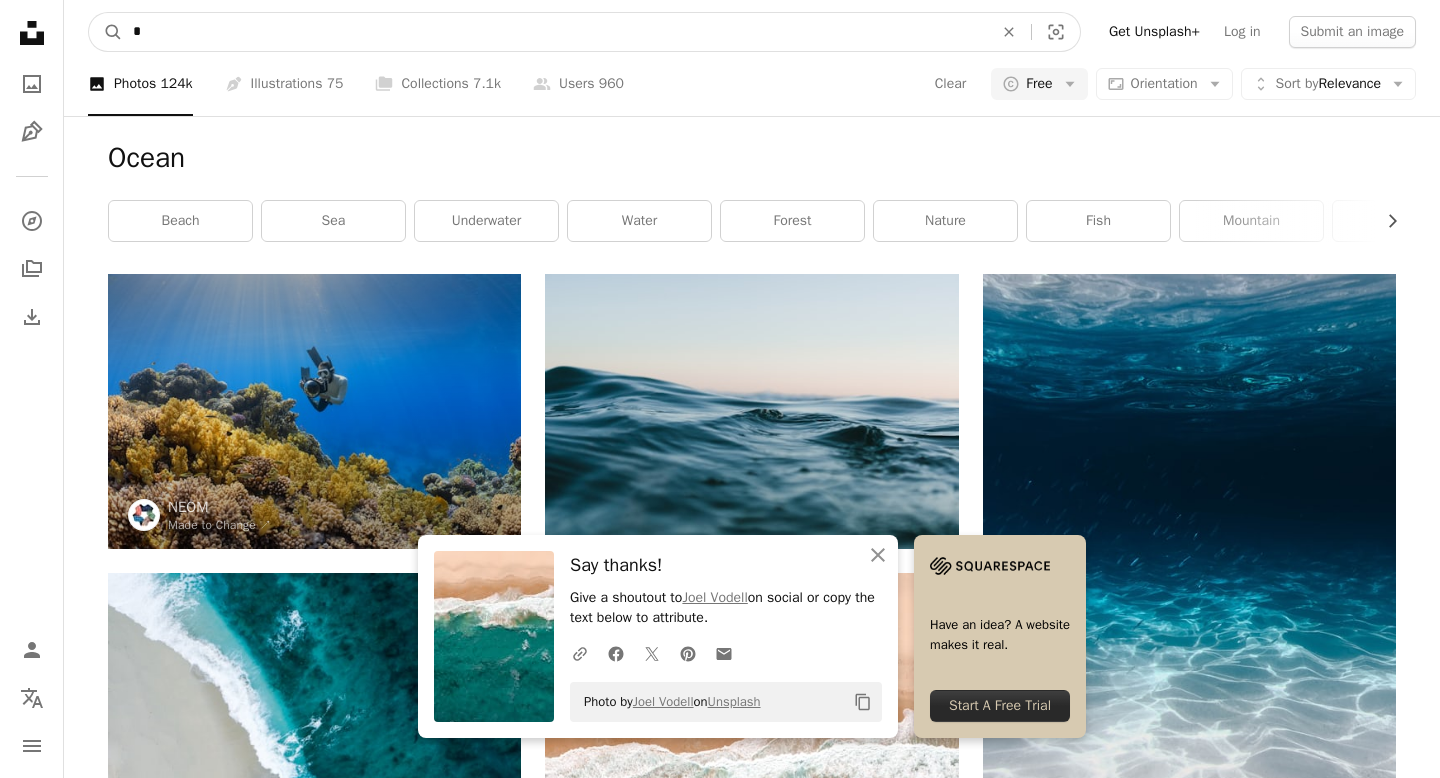 click on "*" at bounding box center [555, 32] 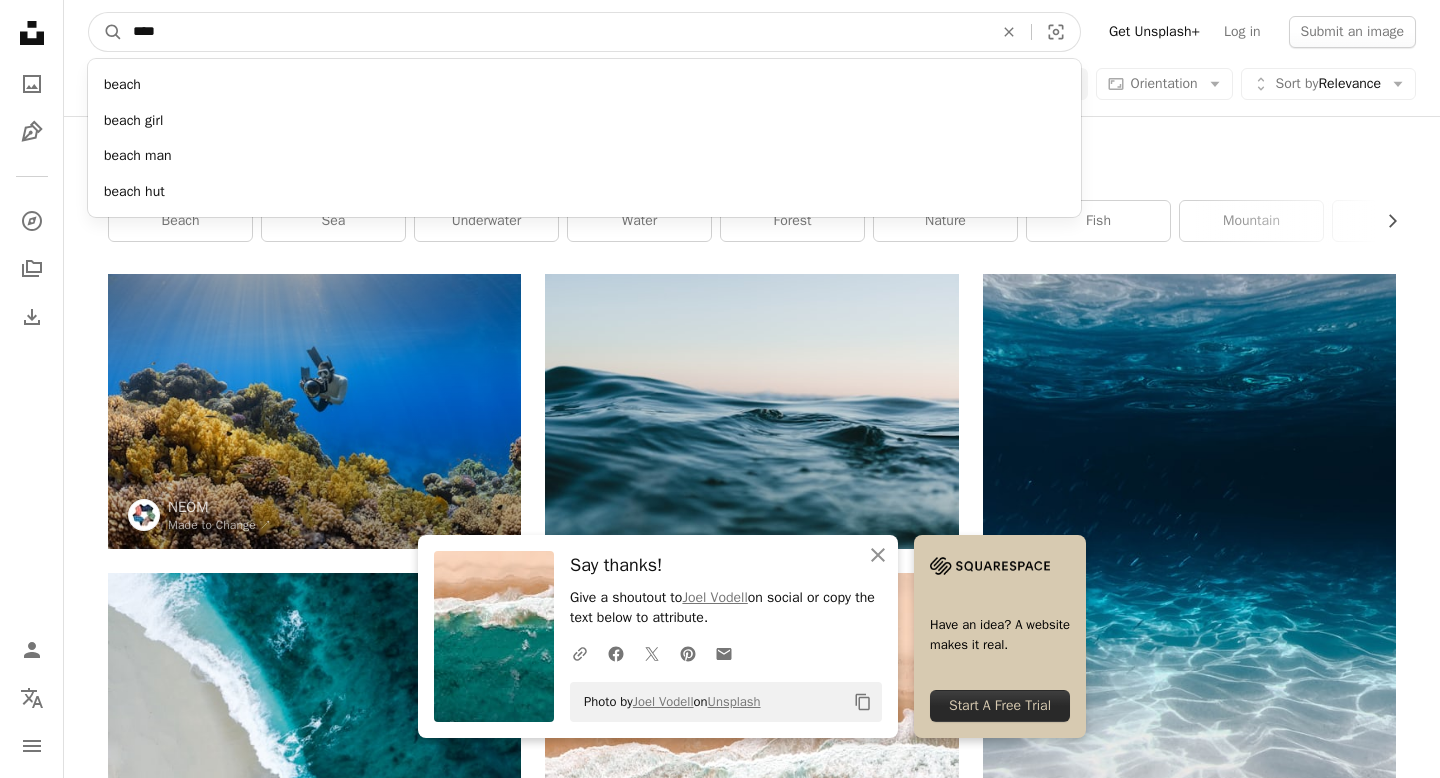 type on "*****" 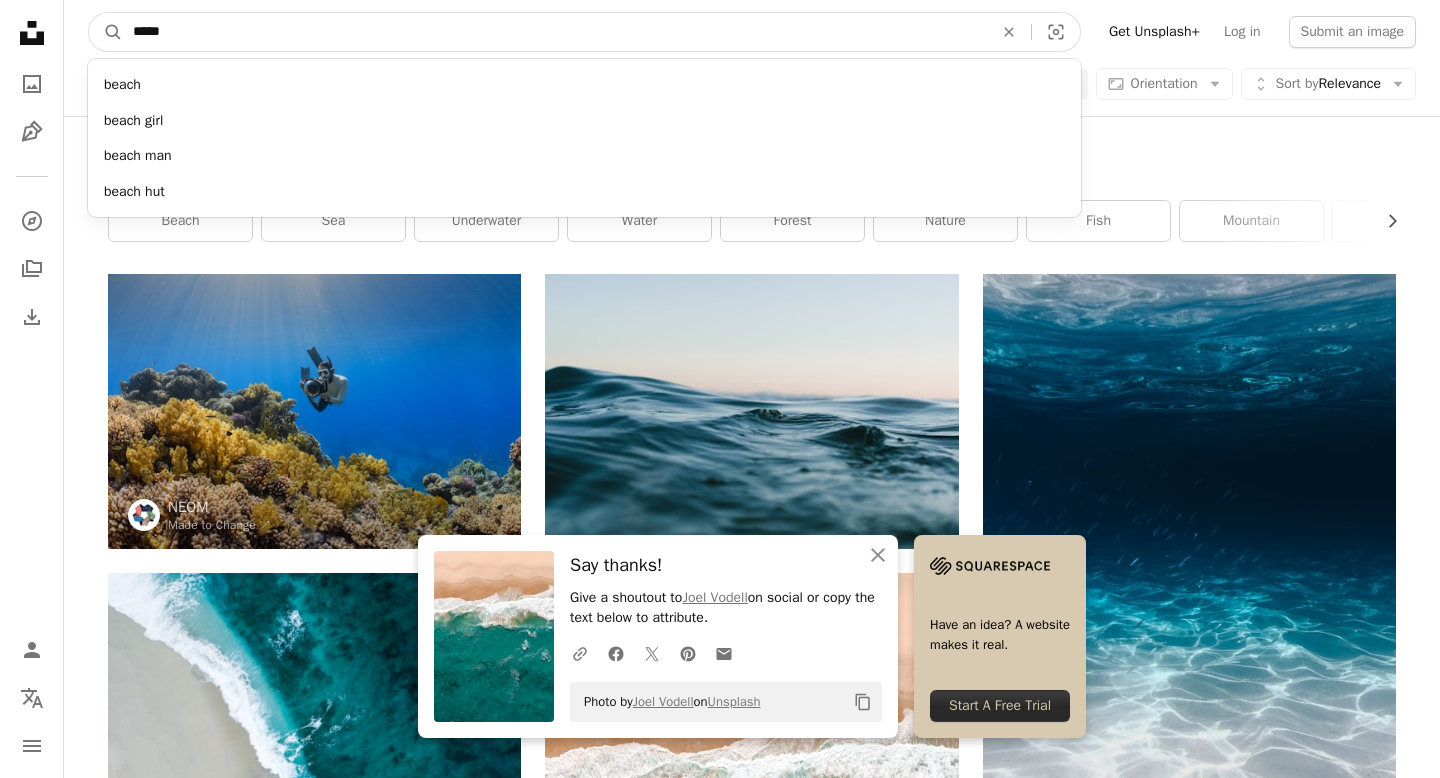 click on "A magnifying glass" at bounding box center [106, 32] 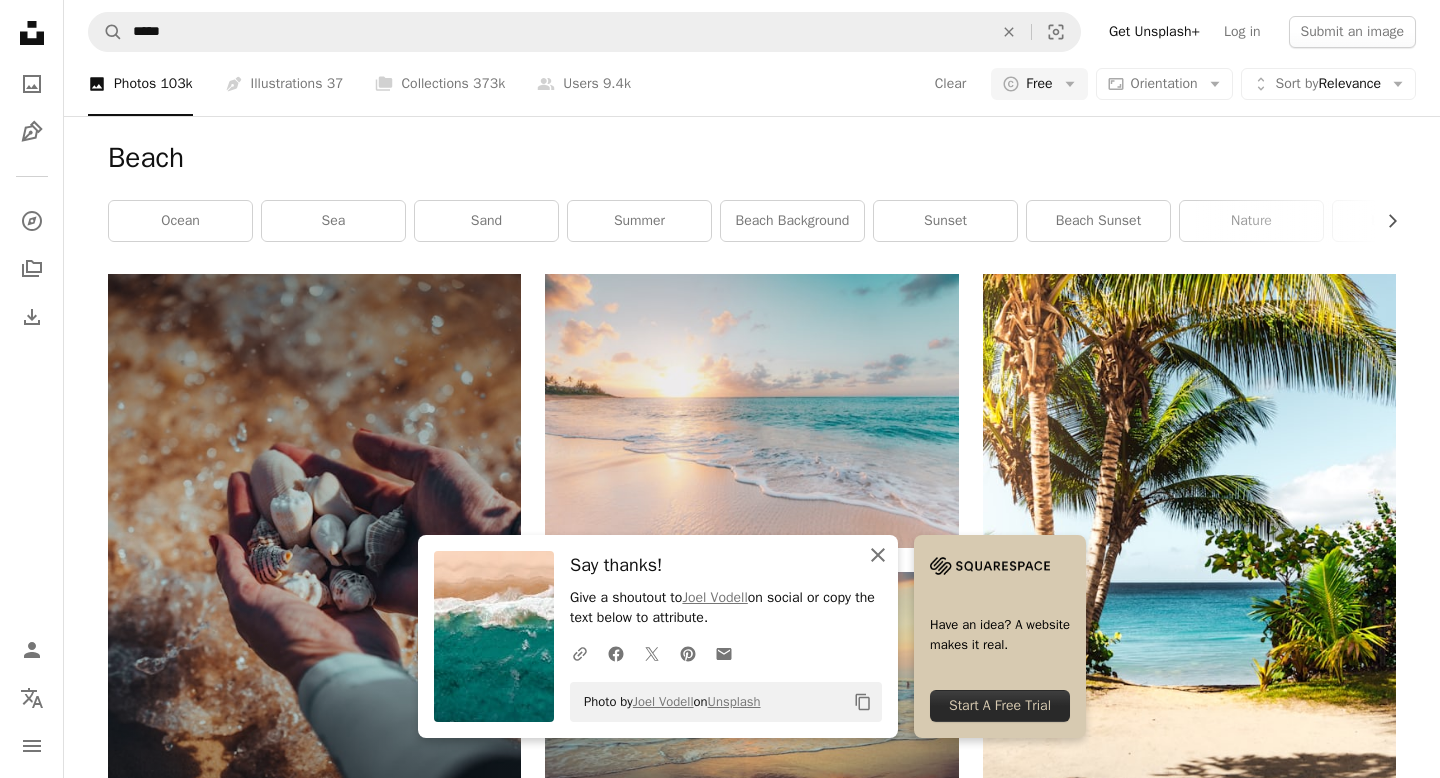 click 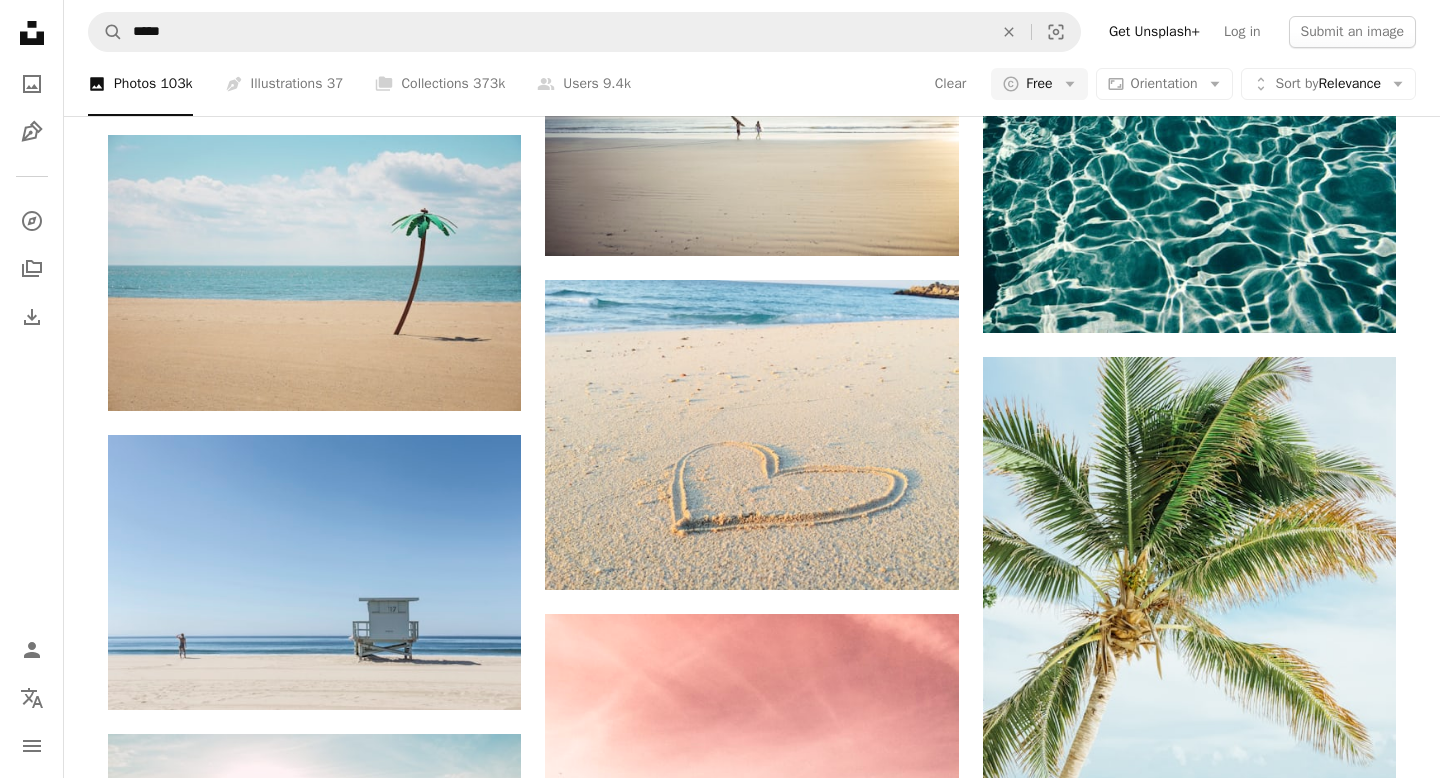 scroll, scrollTop: 11487, scrollLeft: 0, axis: vertical 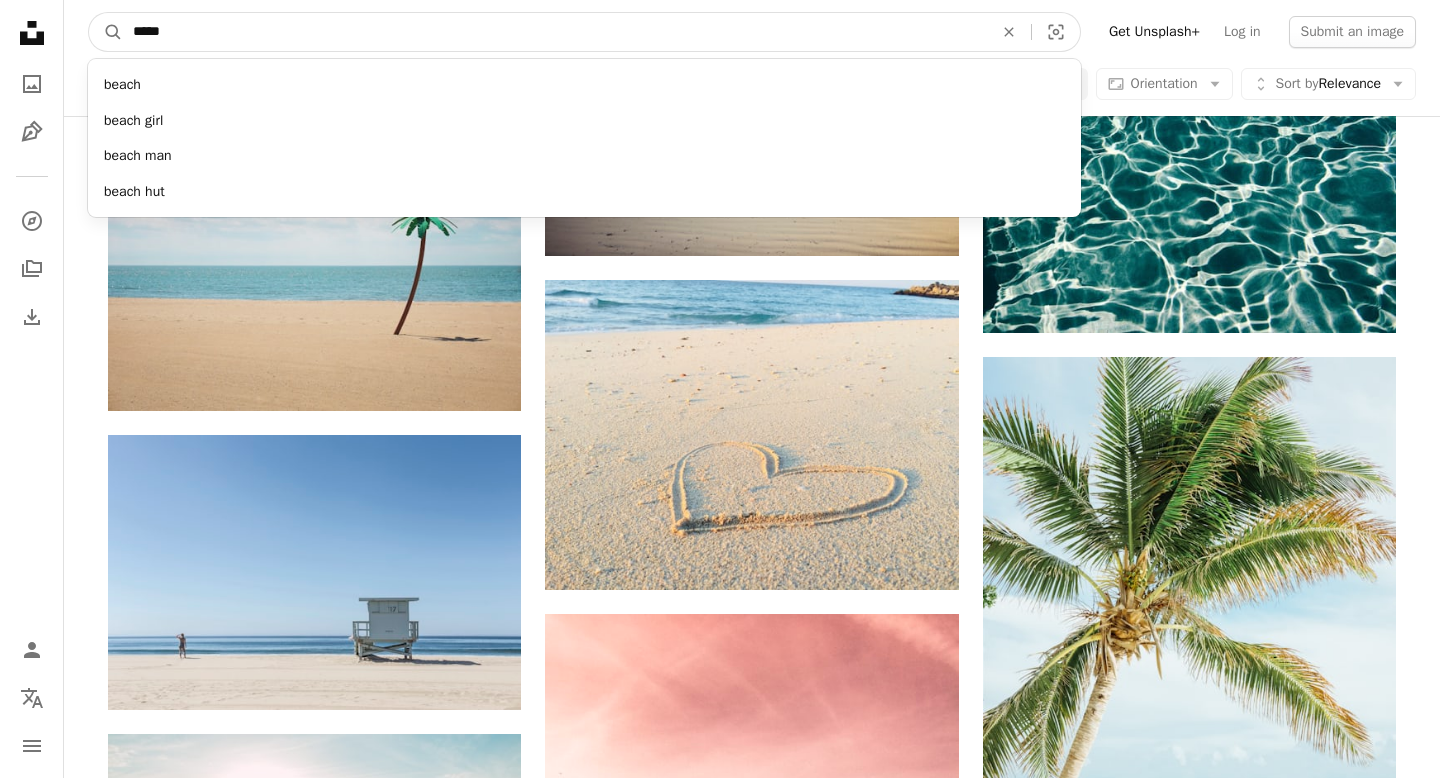 drag, startPoint x: 748, startPoint y: 35, endPoint x: 76, endPoint y: 28, distance: 672.03644 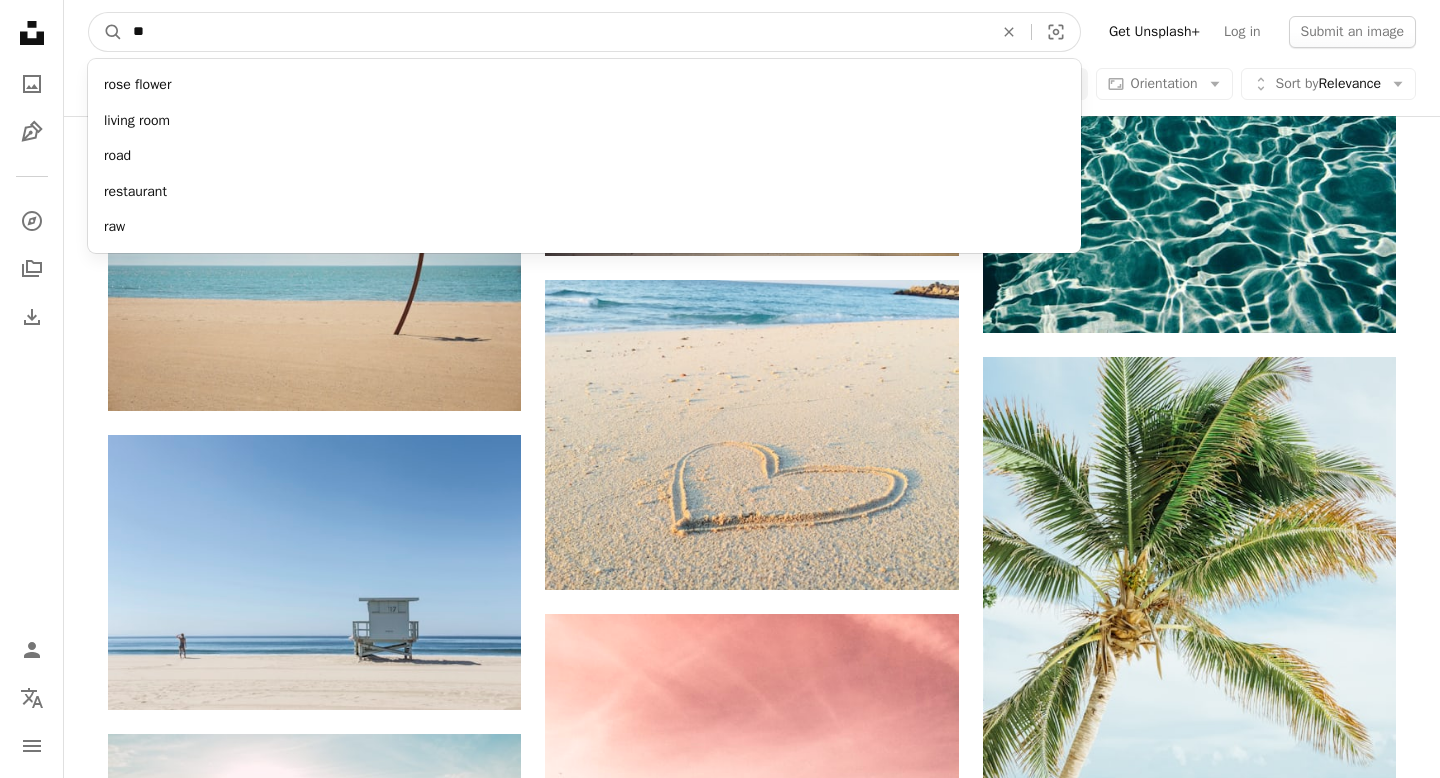 type on "***" 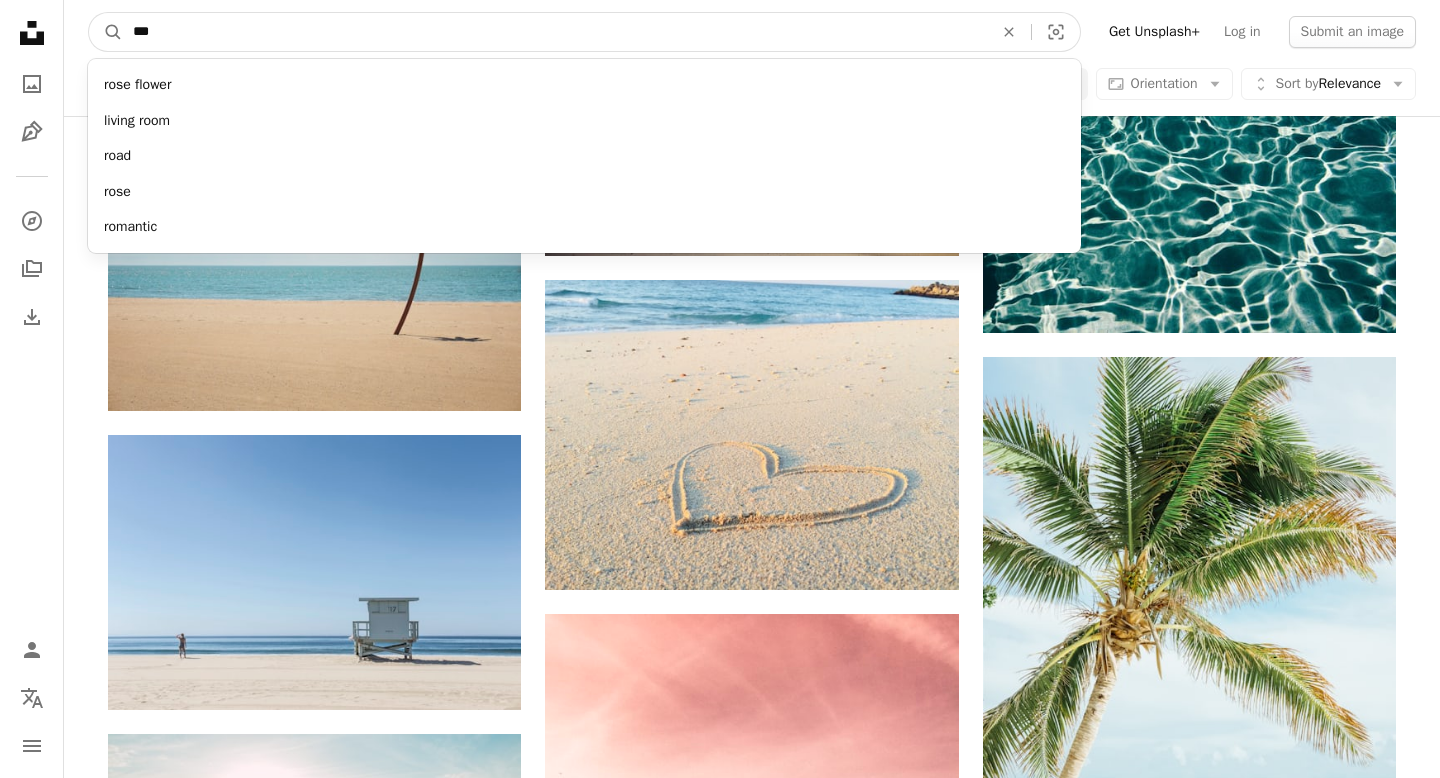 click on "A magnifying glass" at bounding box center (106, 32) 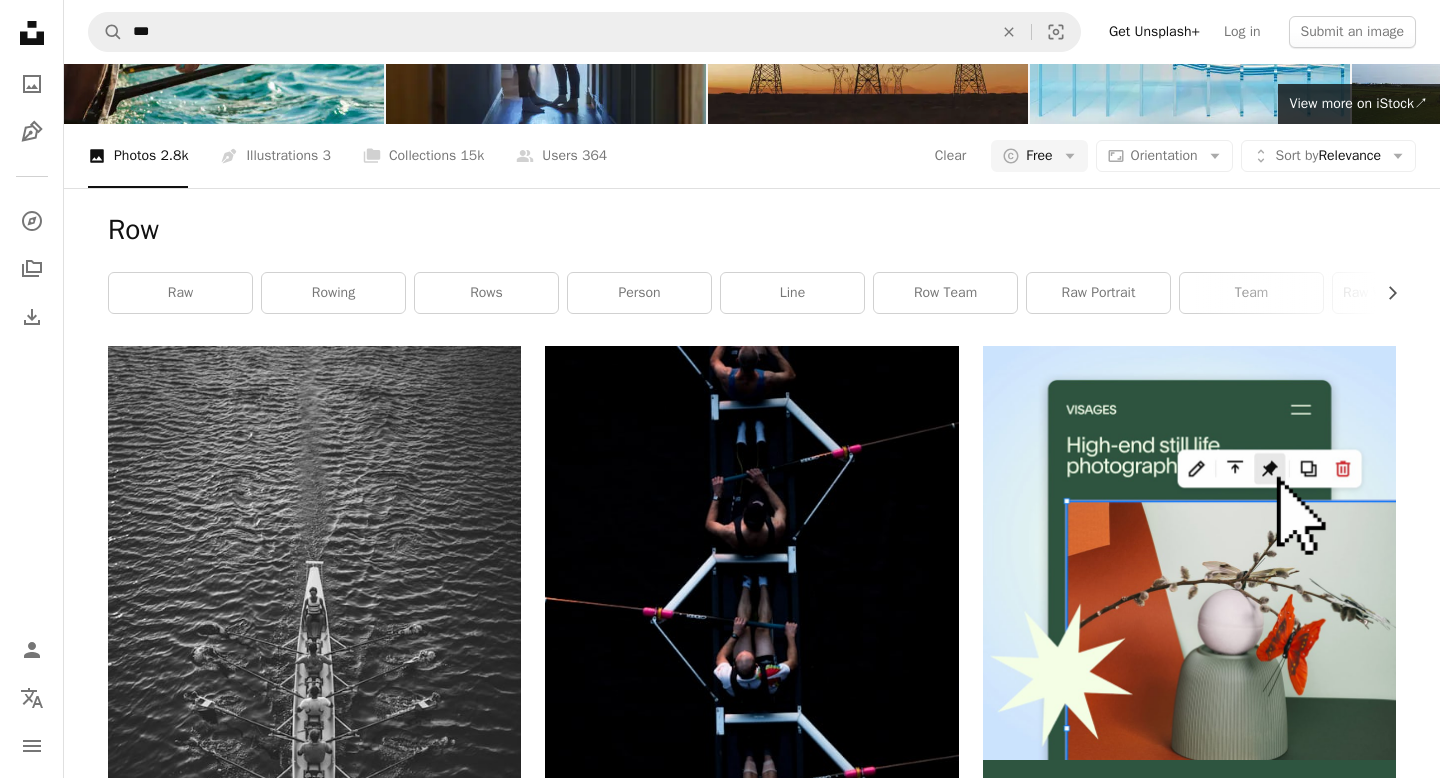 scroll, scrollTop: 0, scrollLeft: 0, axis: both 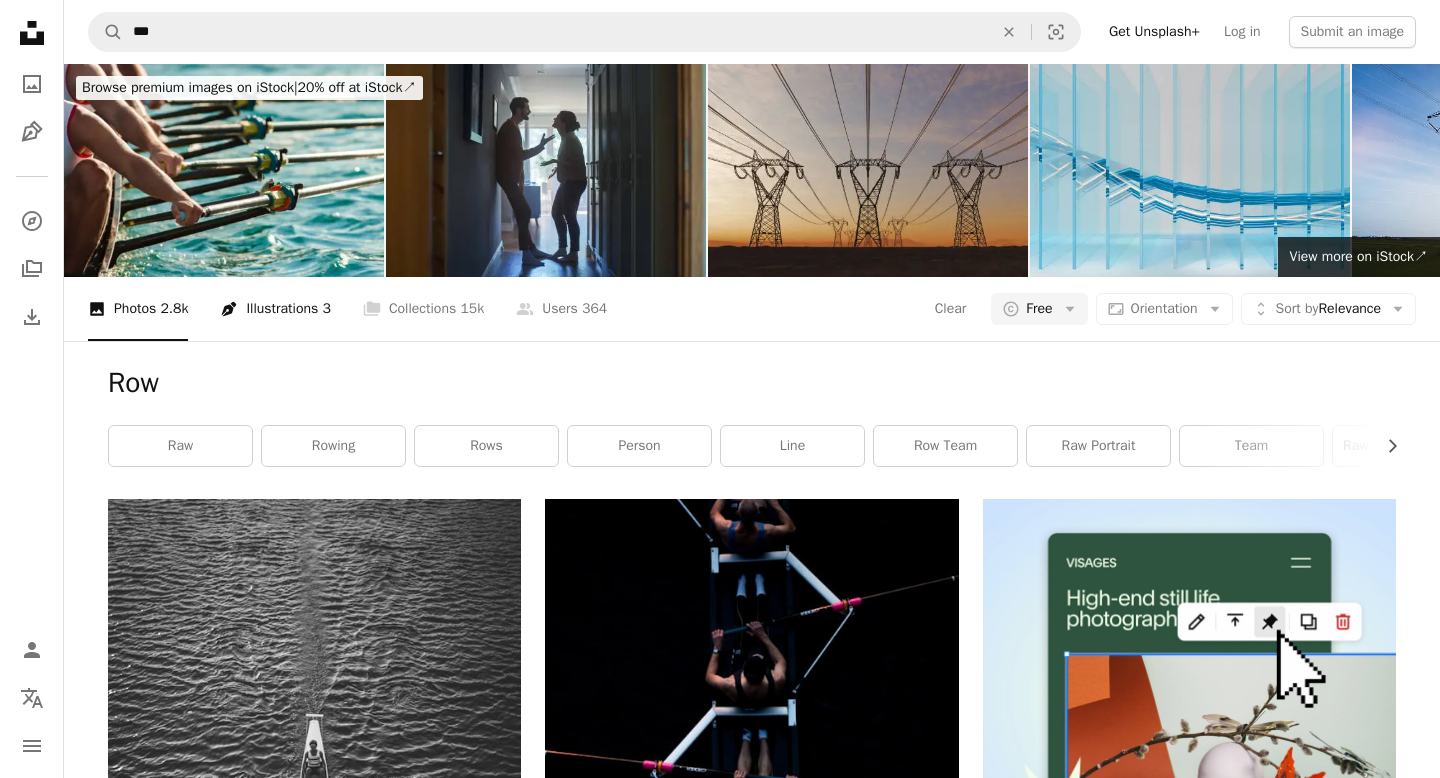 click on "Pen Tool Illustrations   3" at bounding box center [275, 309] 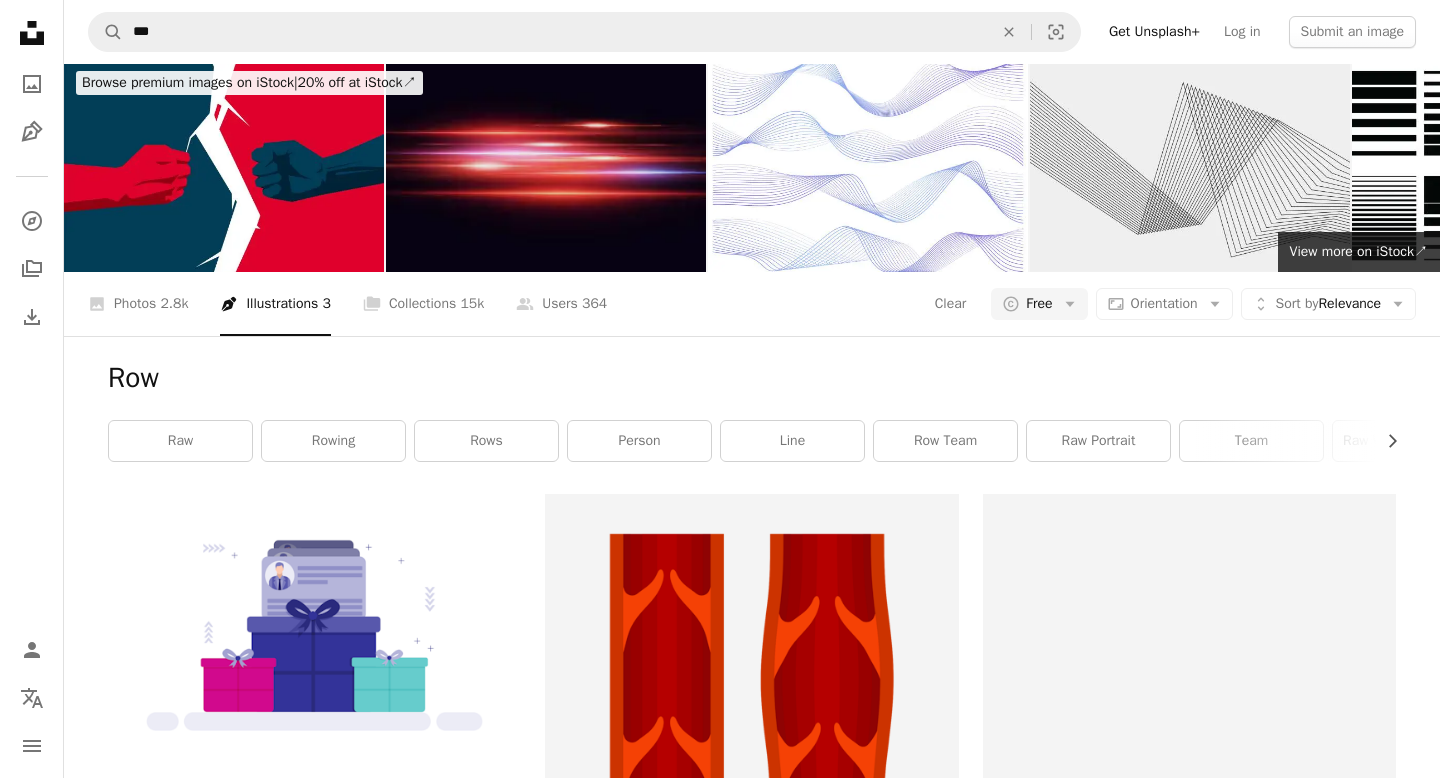 scroll, scrollTop: 0, scrollLeft: 0, axis: both 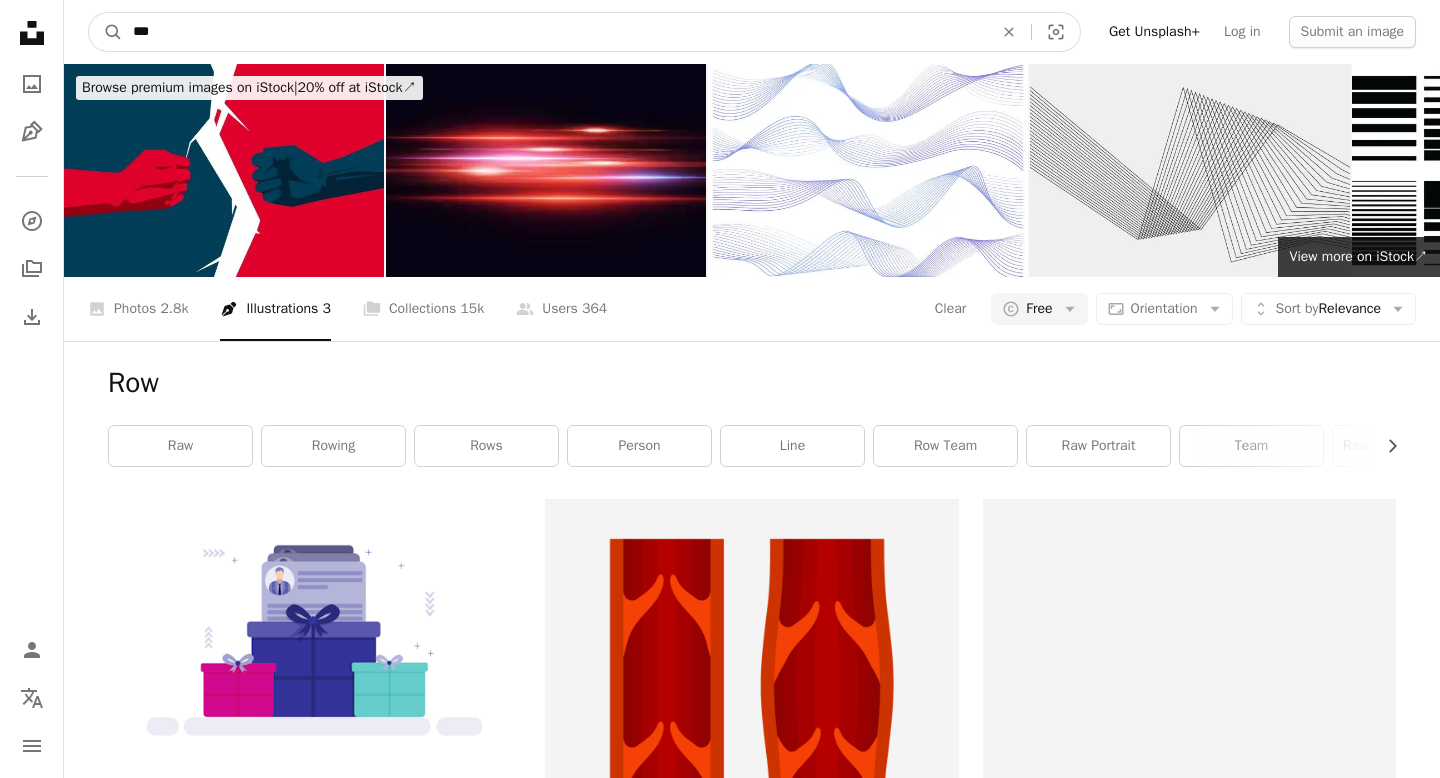 click on "***" at bounding box center (555, 32) 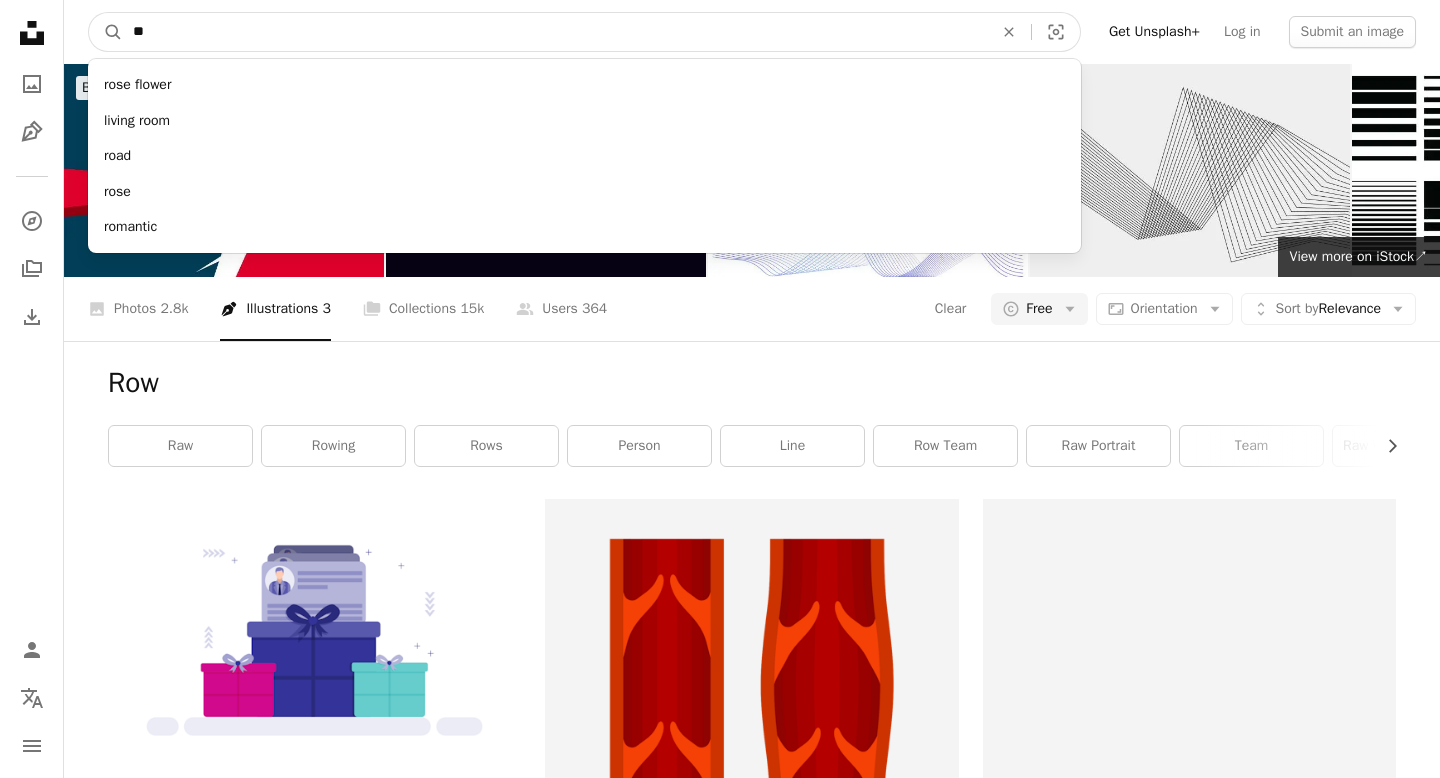 type on "*" 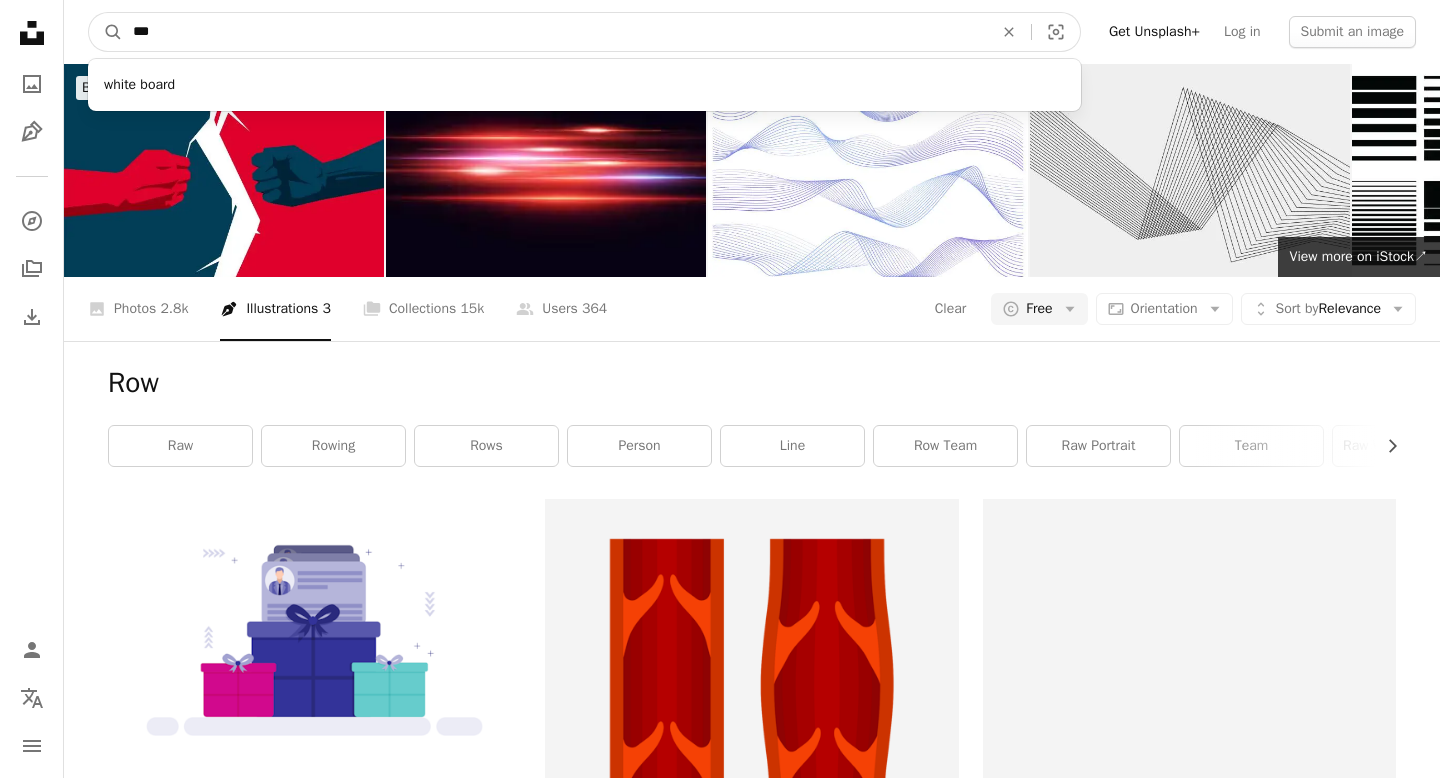type on "****" 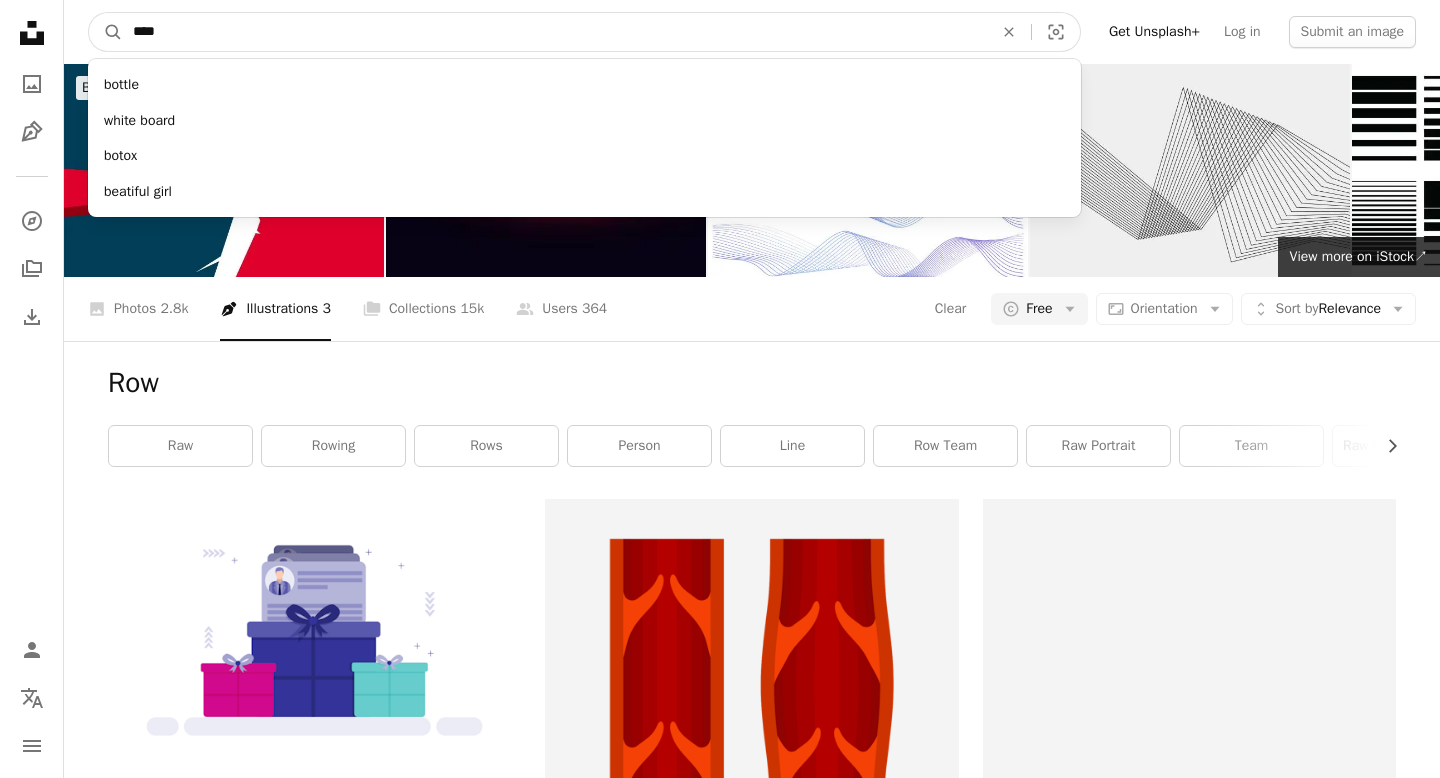 click on "A magnifying glass" at bounding box center [106, 32] 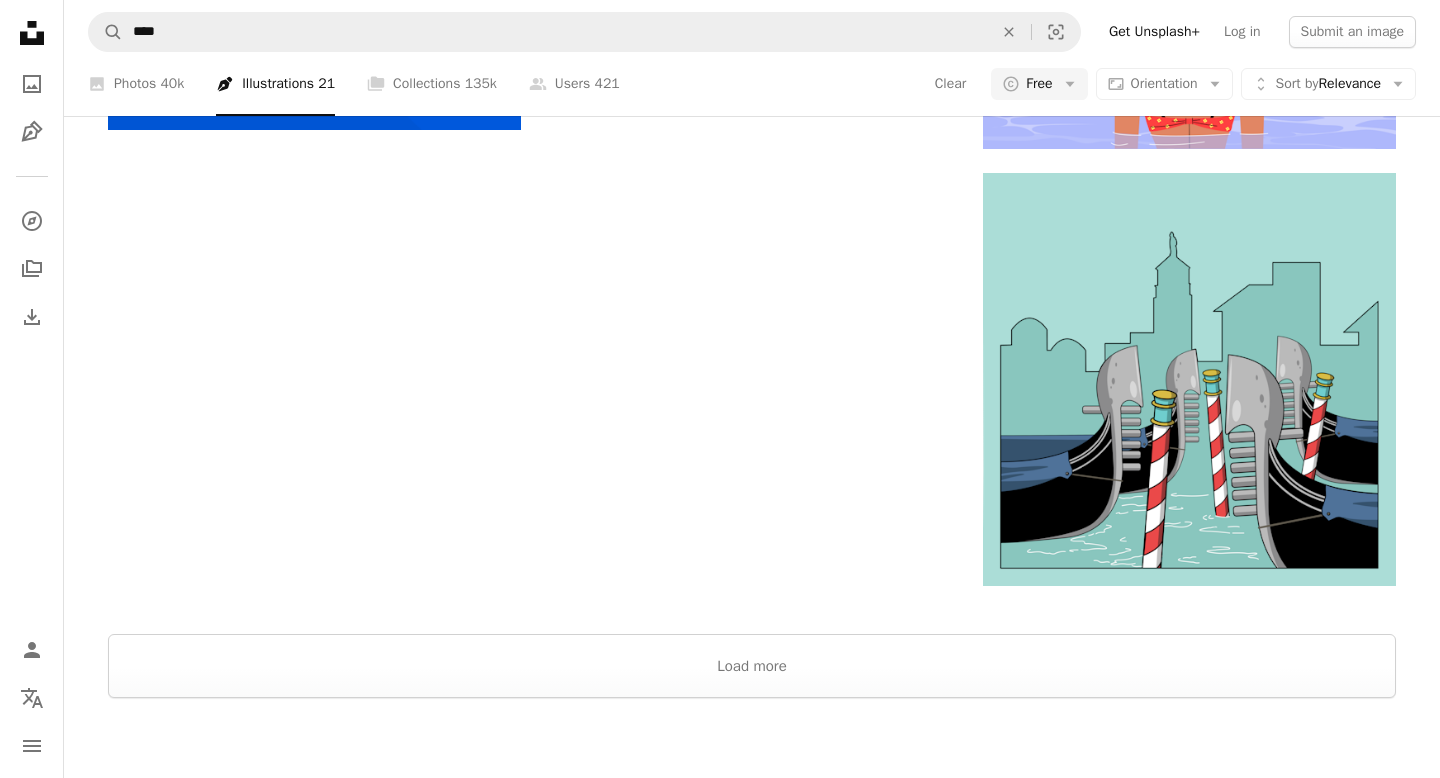 scroll, scrollTop: 3511, scrollLeft: 0, axis: vertical 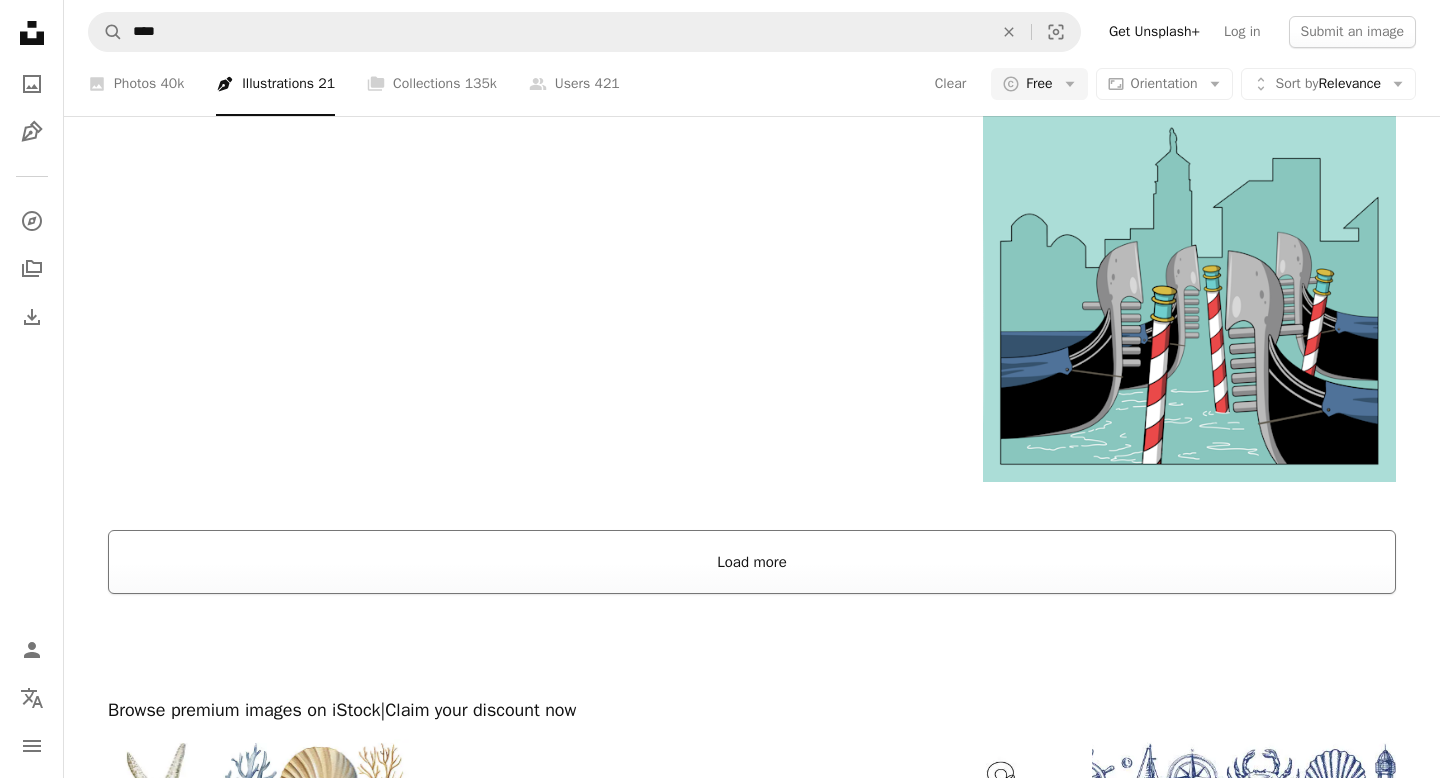 click on "Load more" at bounding box center [752, 562] 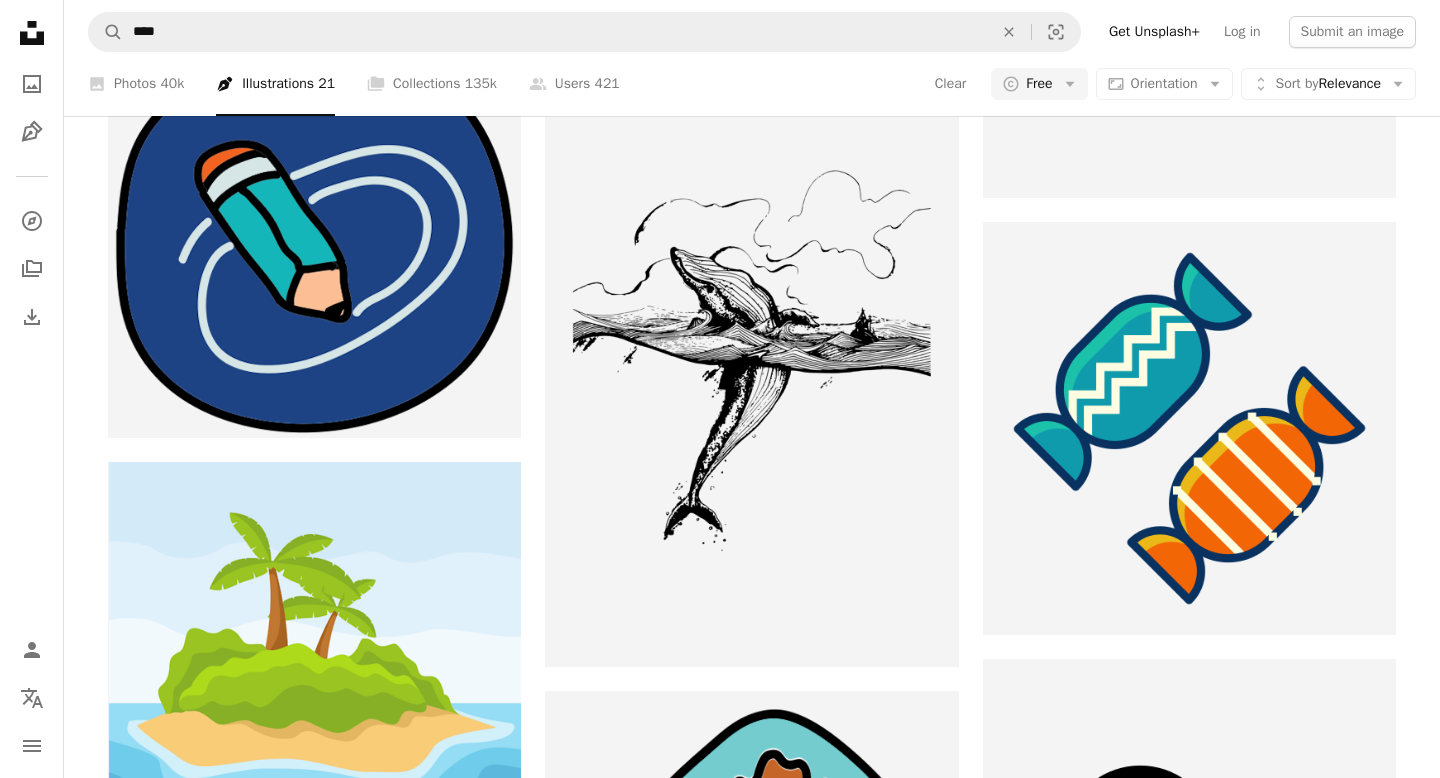 scroll, scrollTop: 18367, scrollLeft: 0, axis: vertical 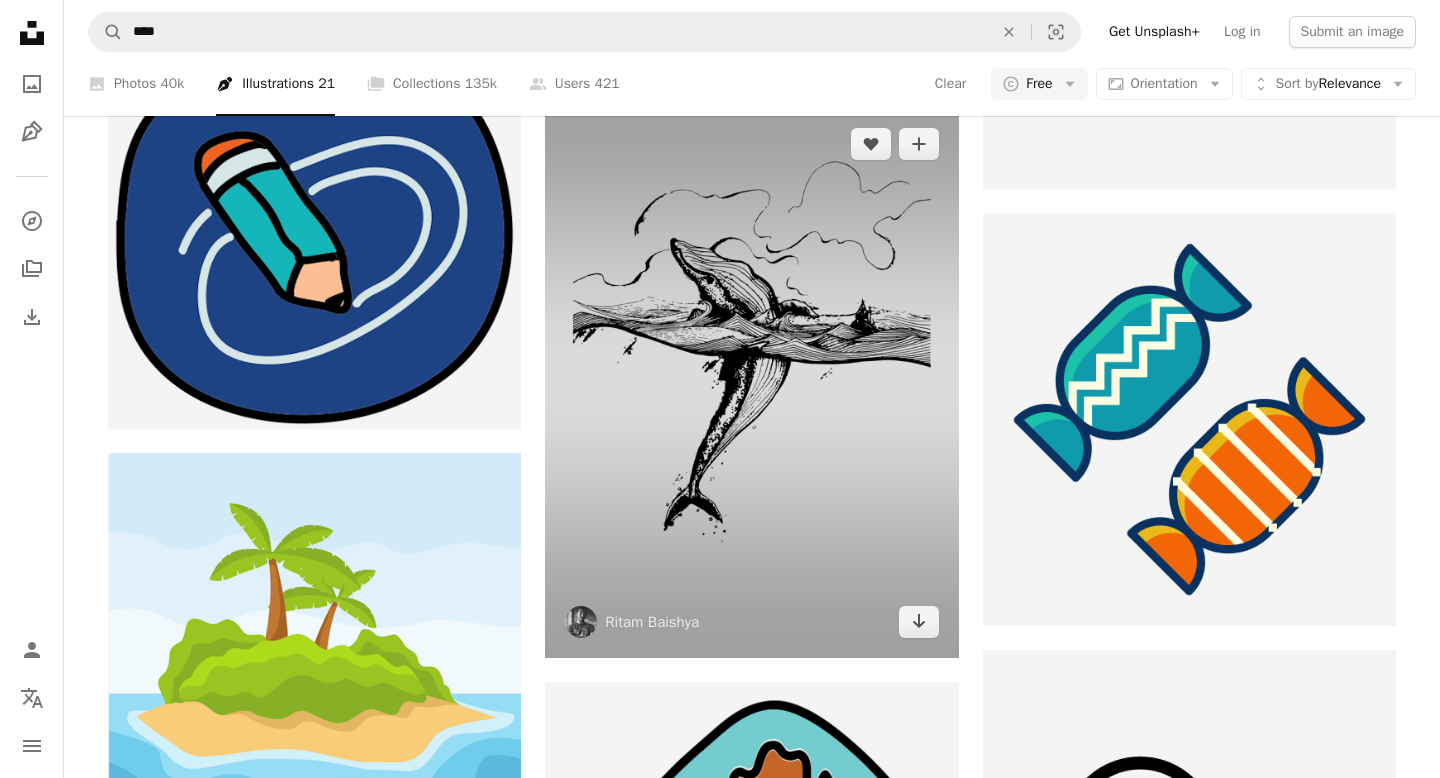 click at bounding box center [751, 383] 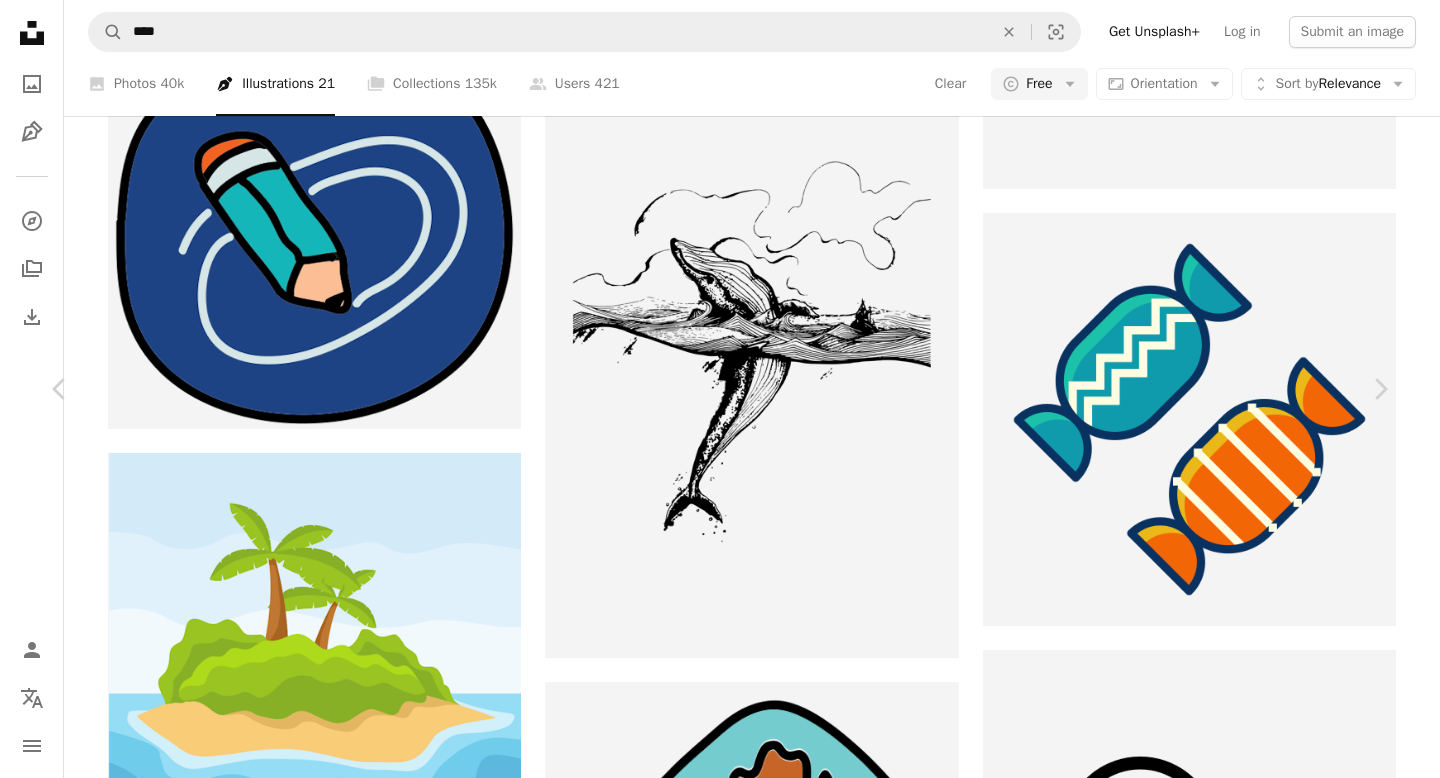 scroll, scrollTop: 12283, scrollLeft: 0, axis: vertical 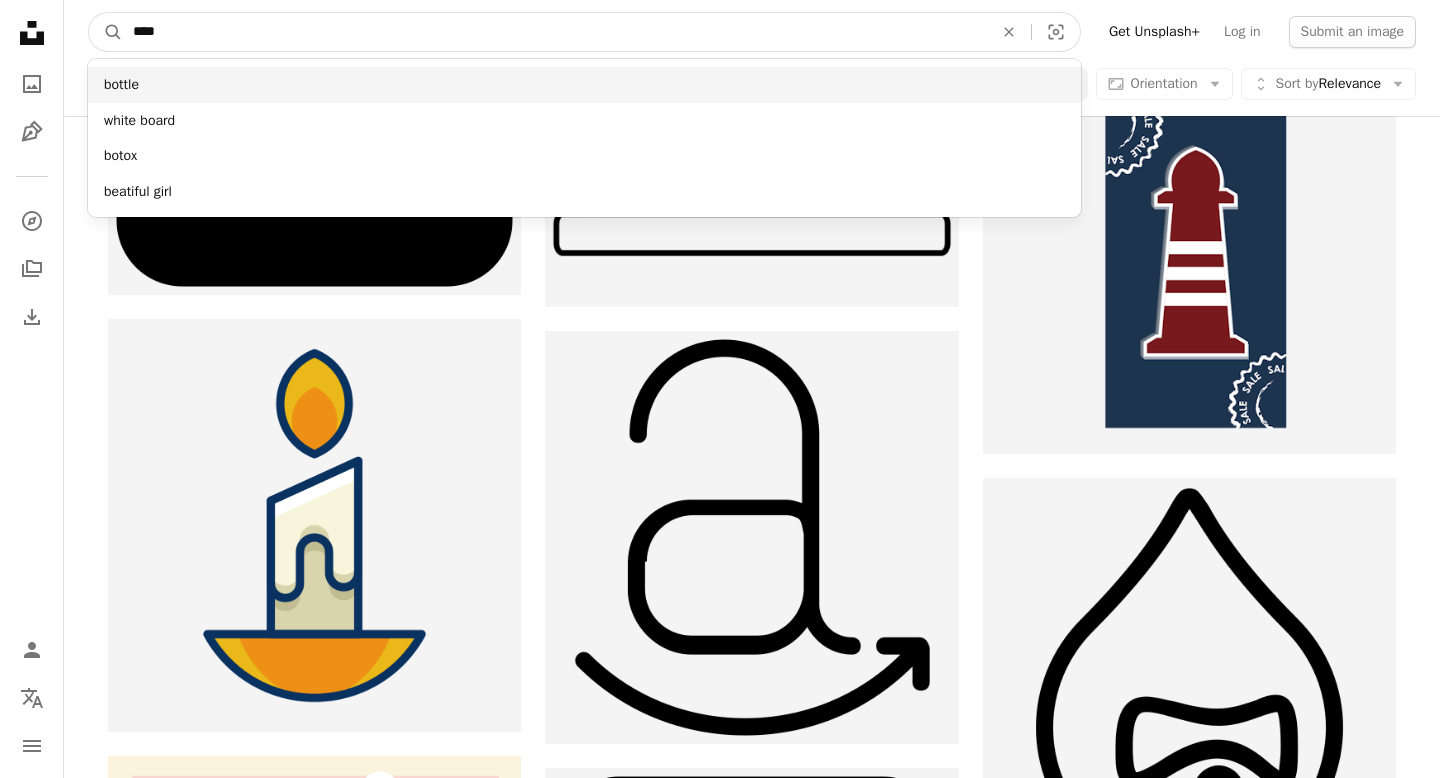drag, startPoint x: 609, startPoint y: 17, endPoint x: 200, endPoint y: 77, distance: 413.37756 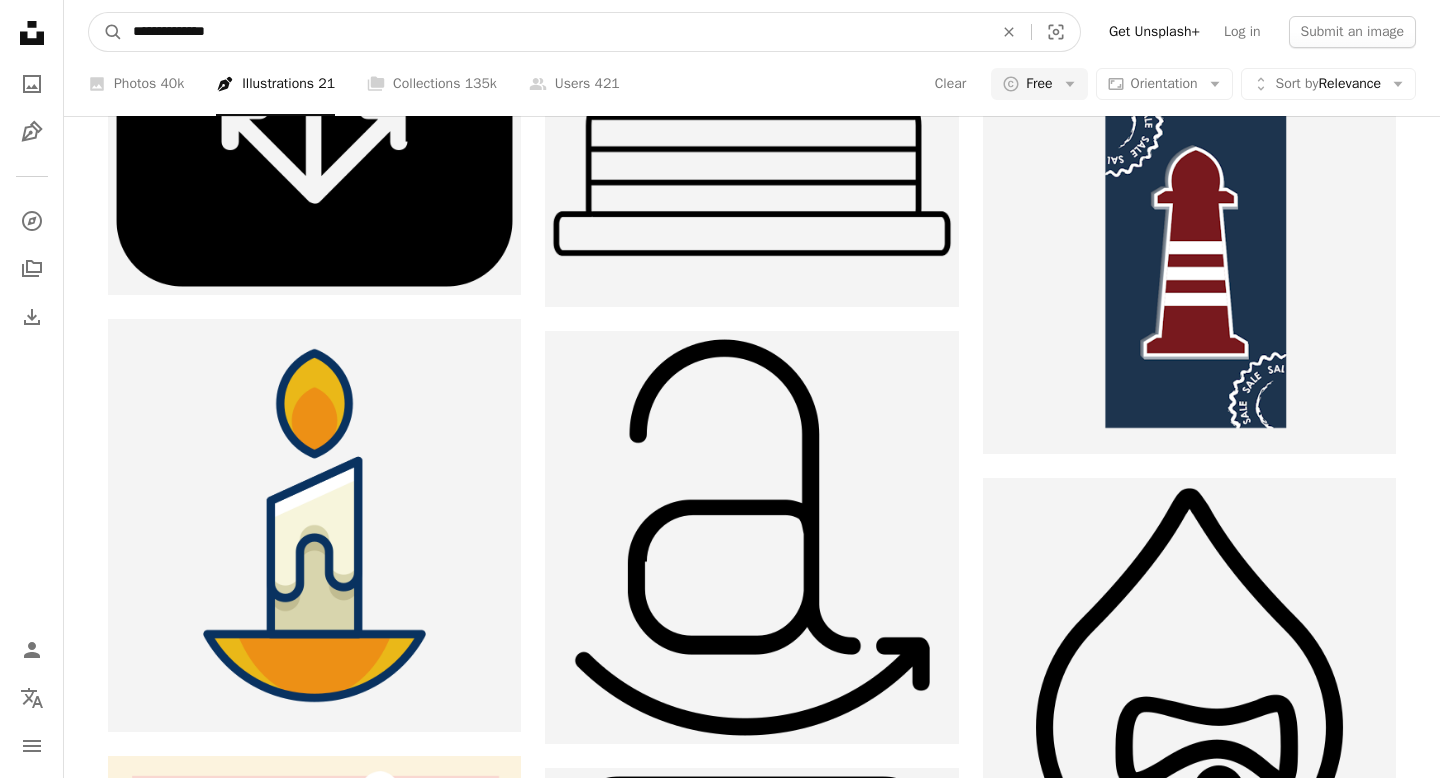 type on "**********" 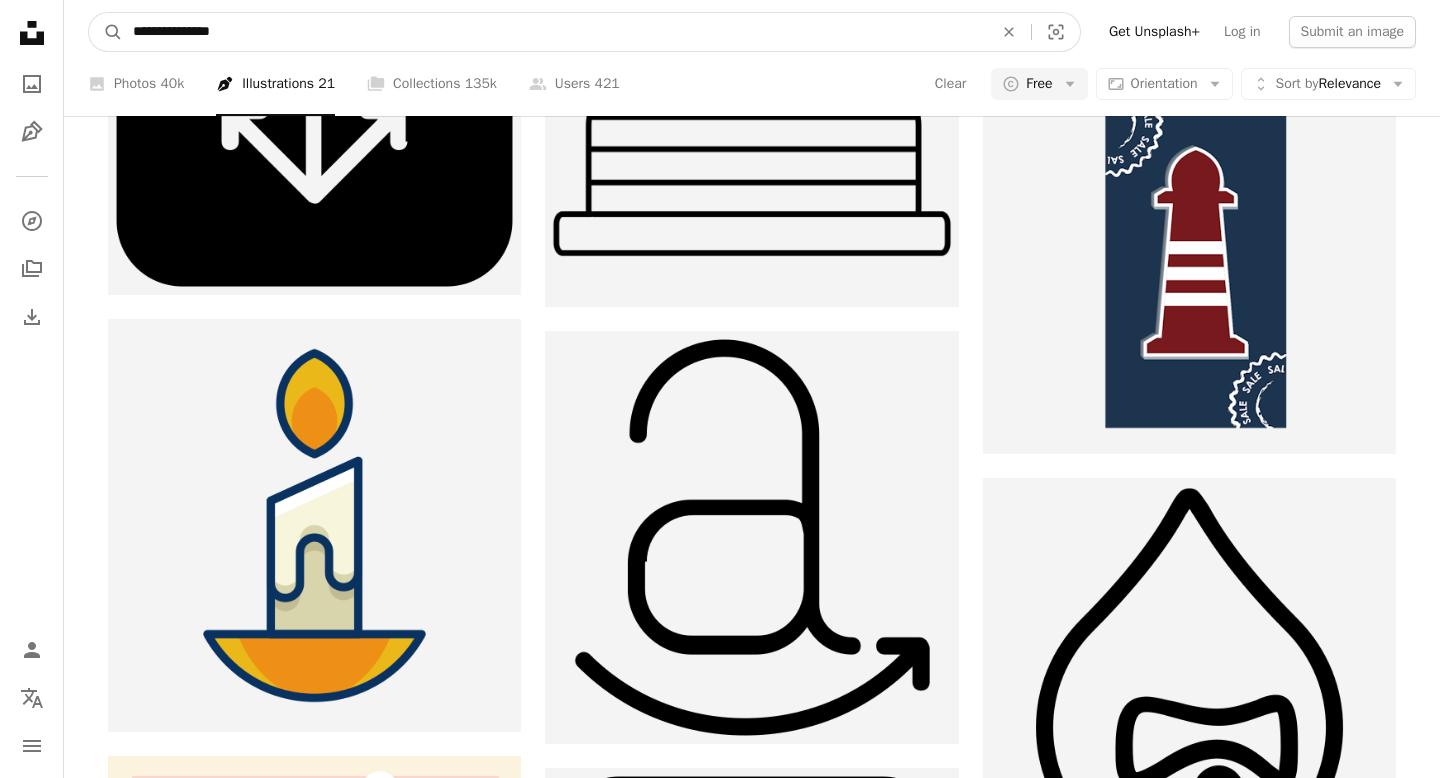 click on "A magnifying glass" at bounding box center [106, 32] 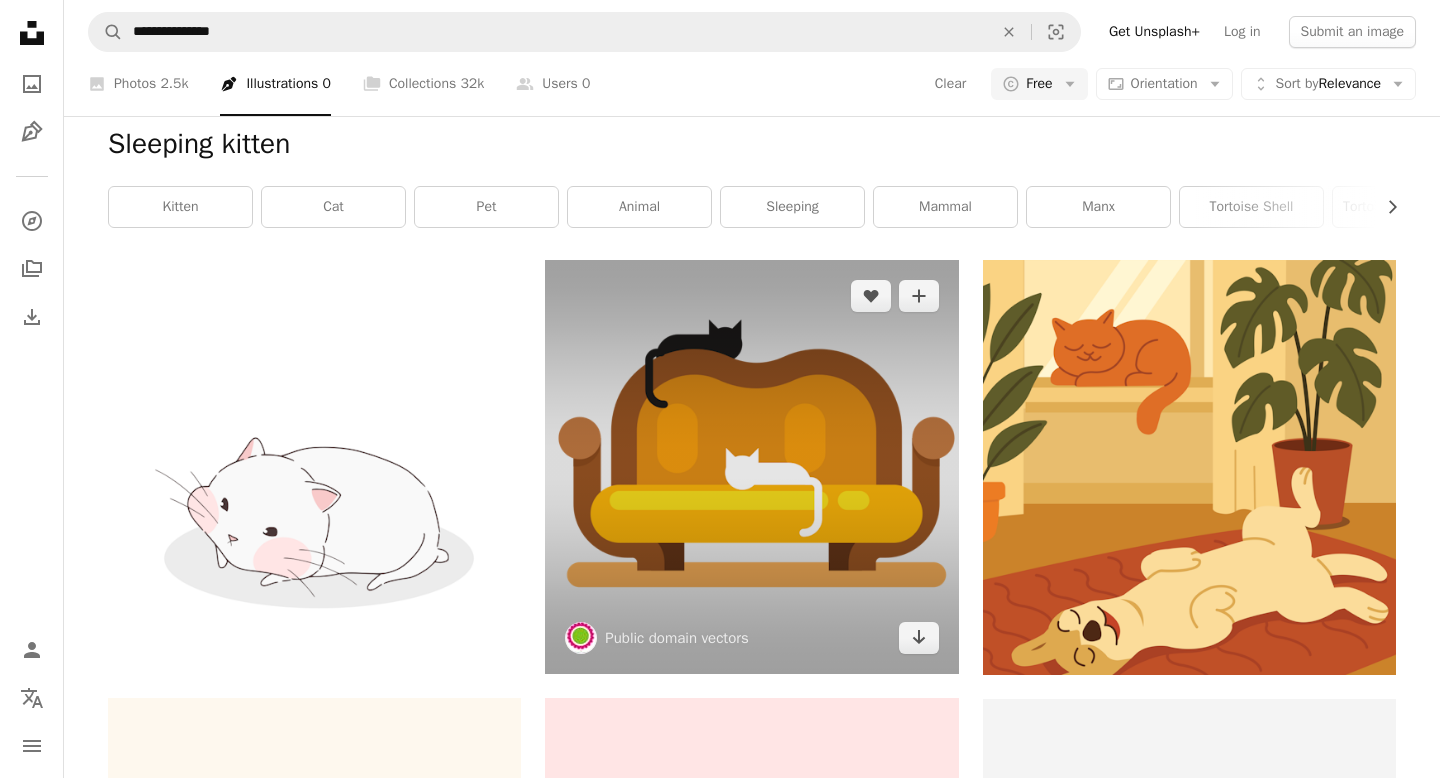 scroll, scrollTop: 0, scrollLeft: 0, axis: both 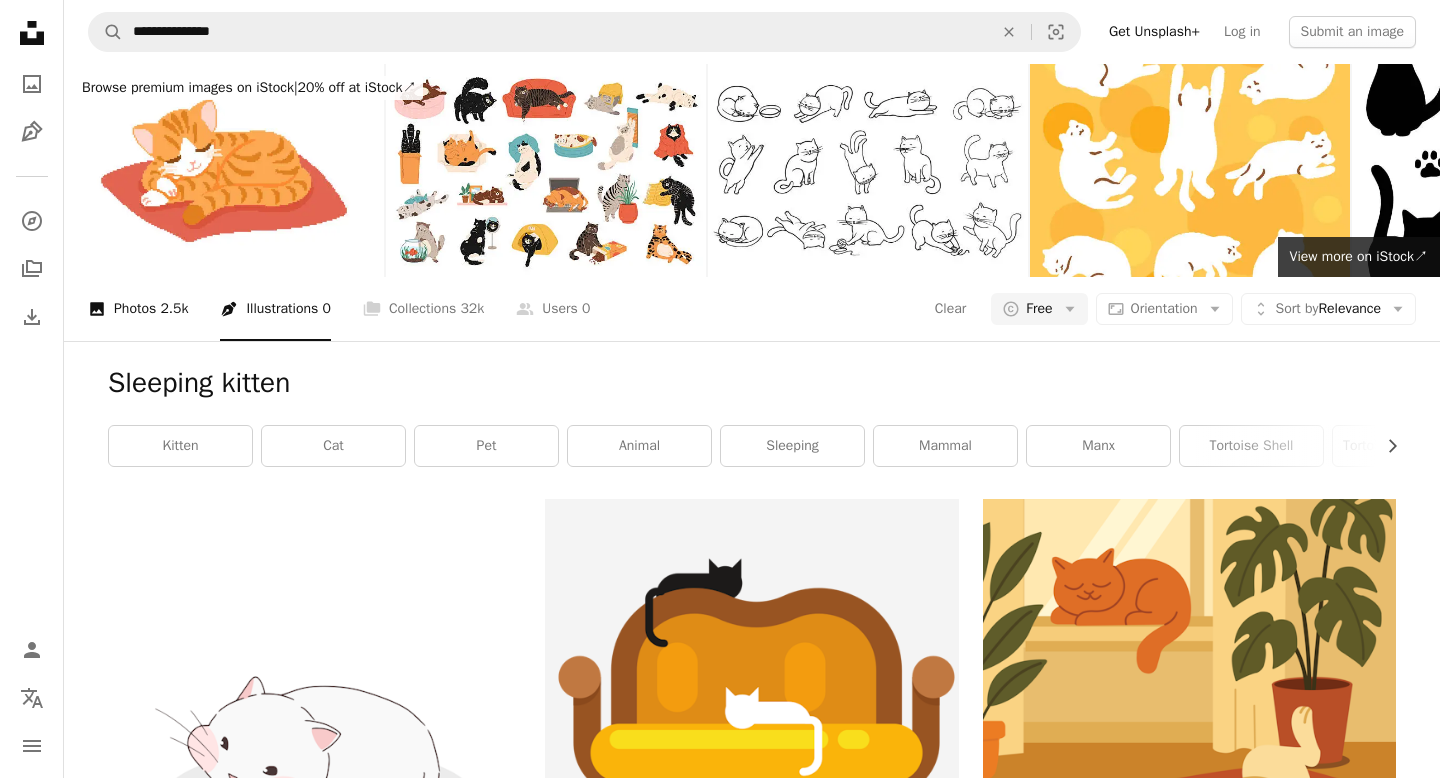 click on "A photo Photos   2.5k" at bounding box center [138, 309] 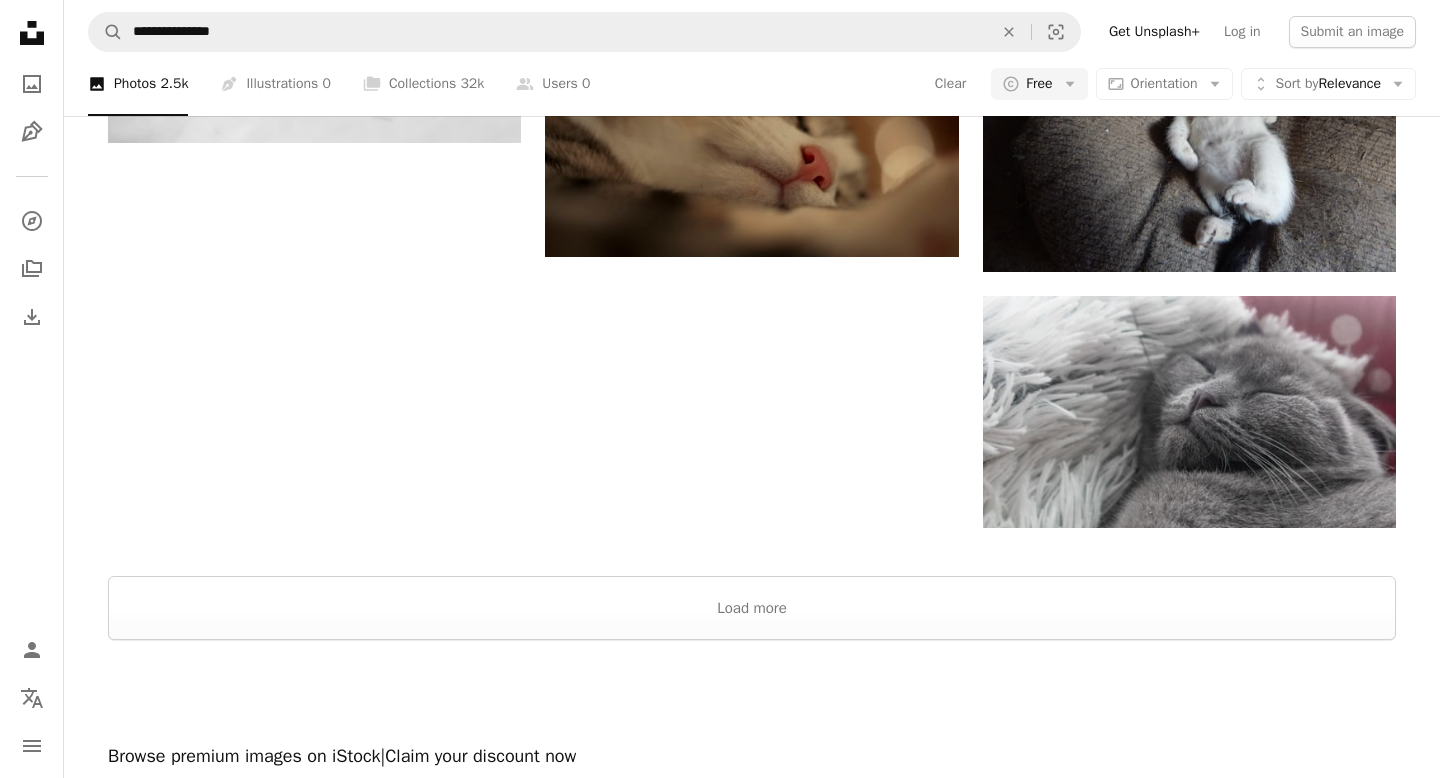 scroll, scrollTop: 4243, scrollLeft: 0, axis: vertical 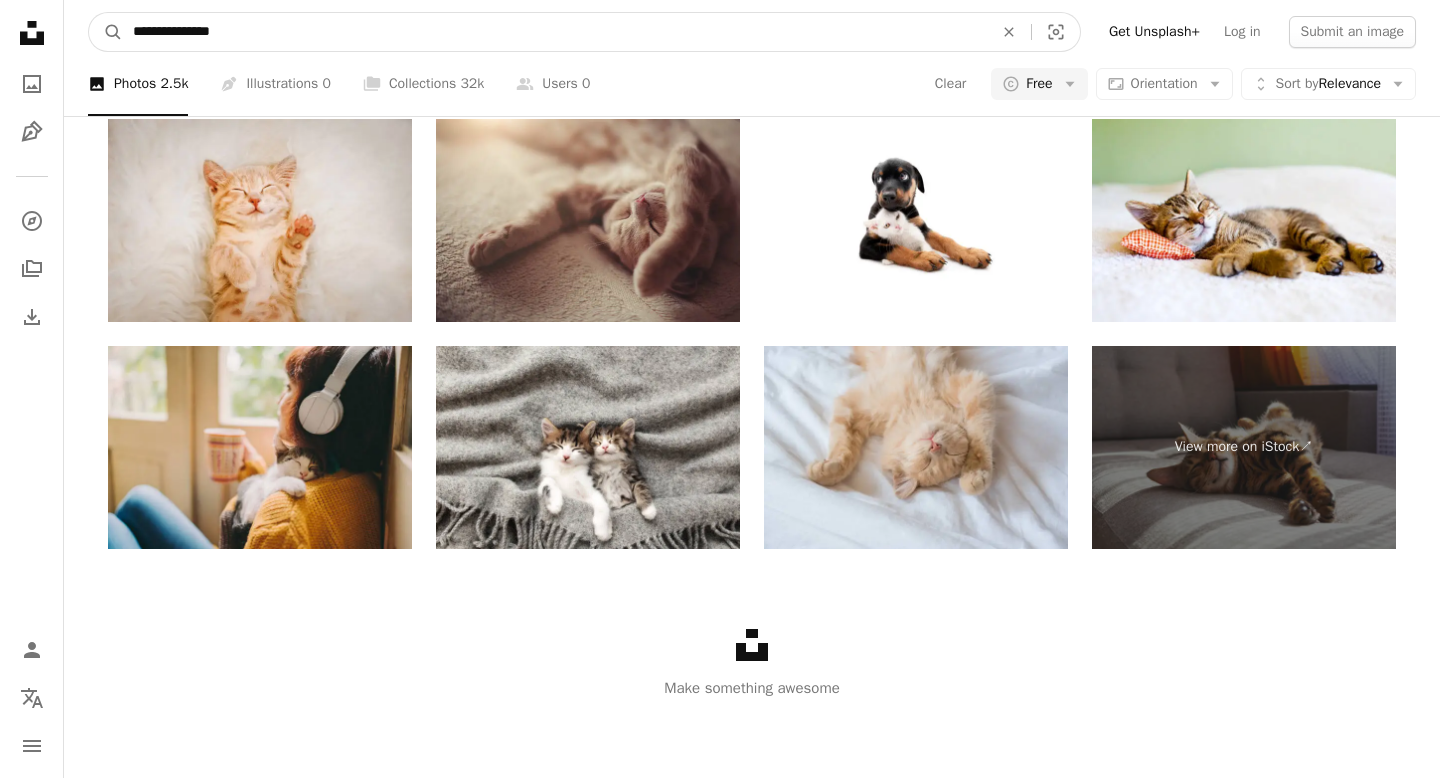 click on "**********" at bounding box center [555, 32] 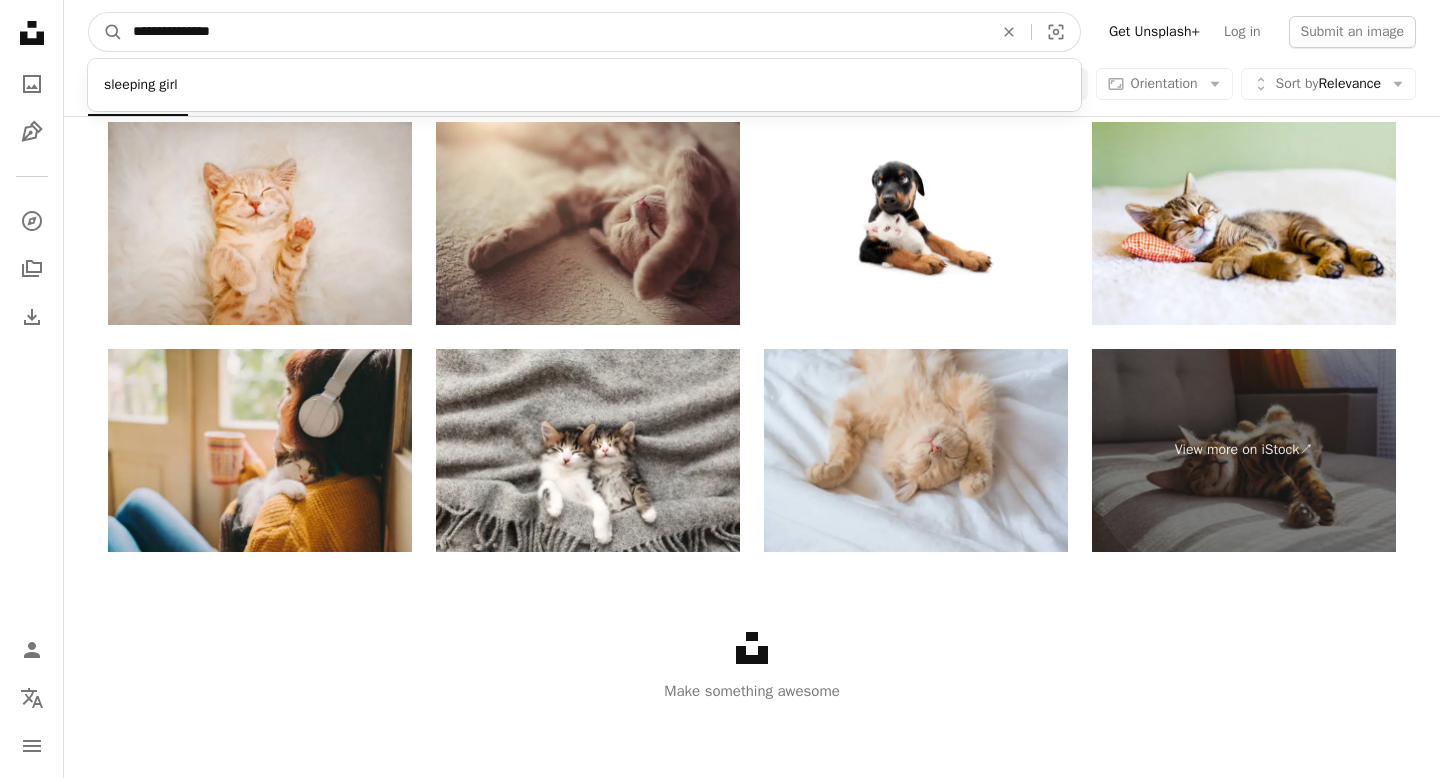 type on "**********" 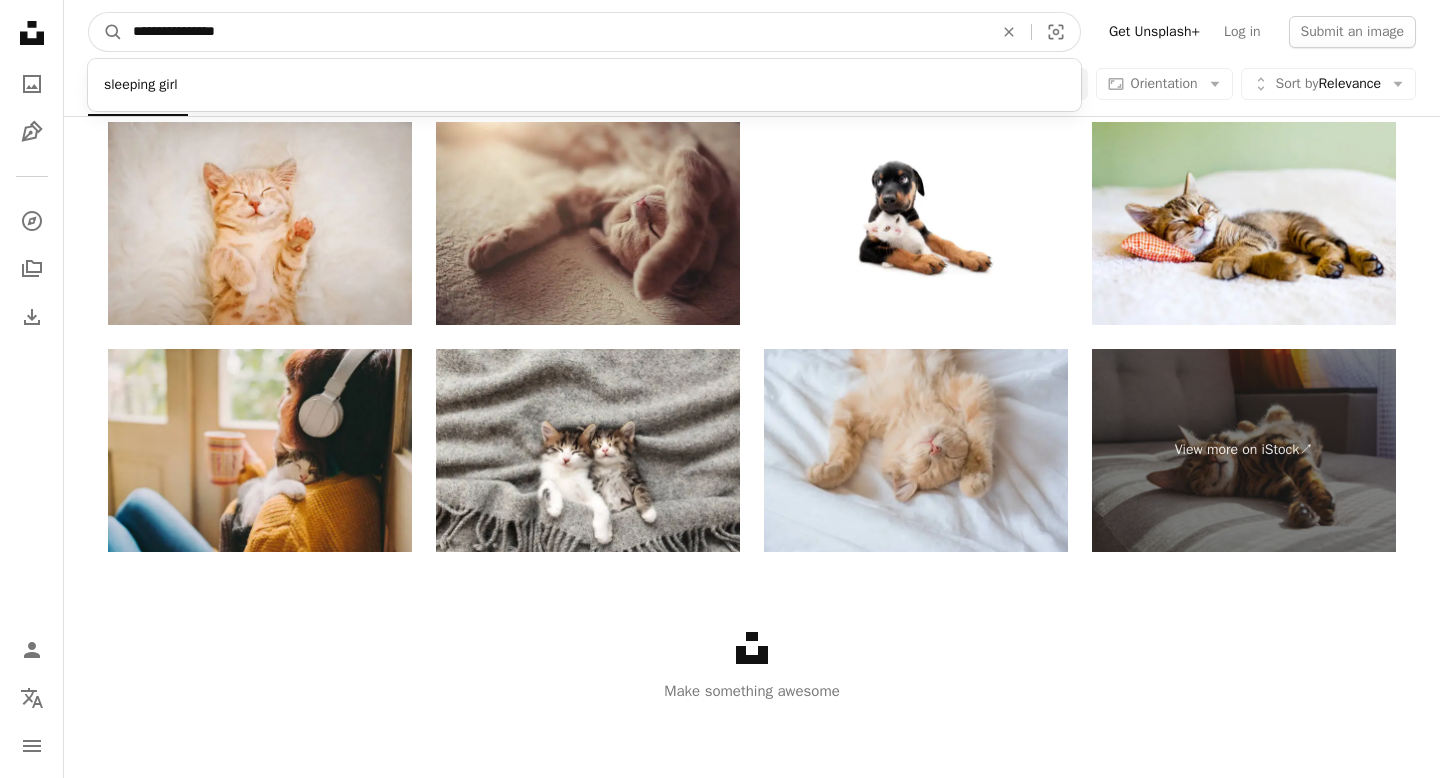 click on "A magnifying glass" at bounding box center [106, 32] 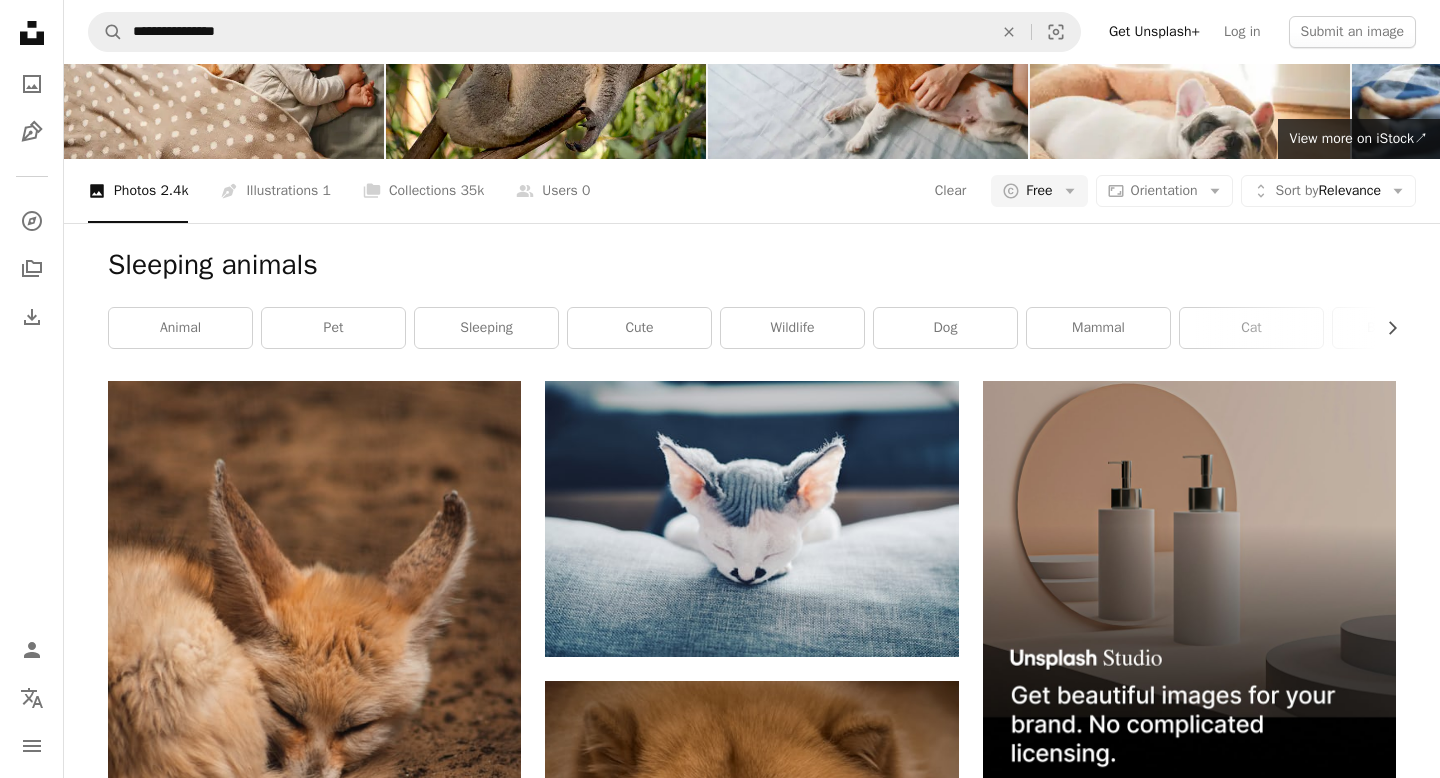 scroll, scrollTop: 99, scrollLeft: 0, axis: vertical 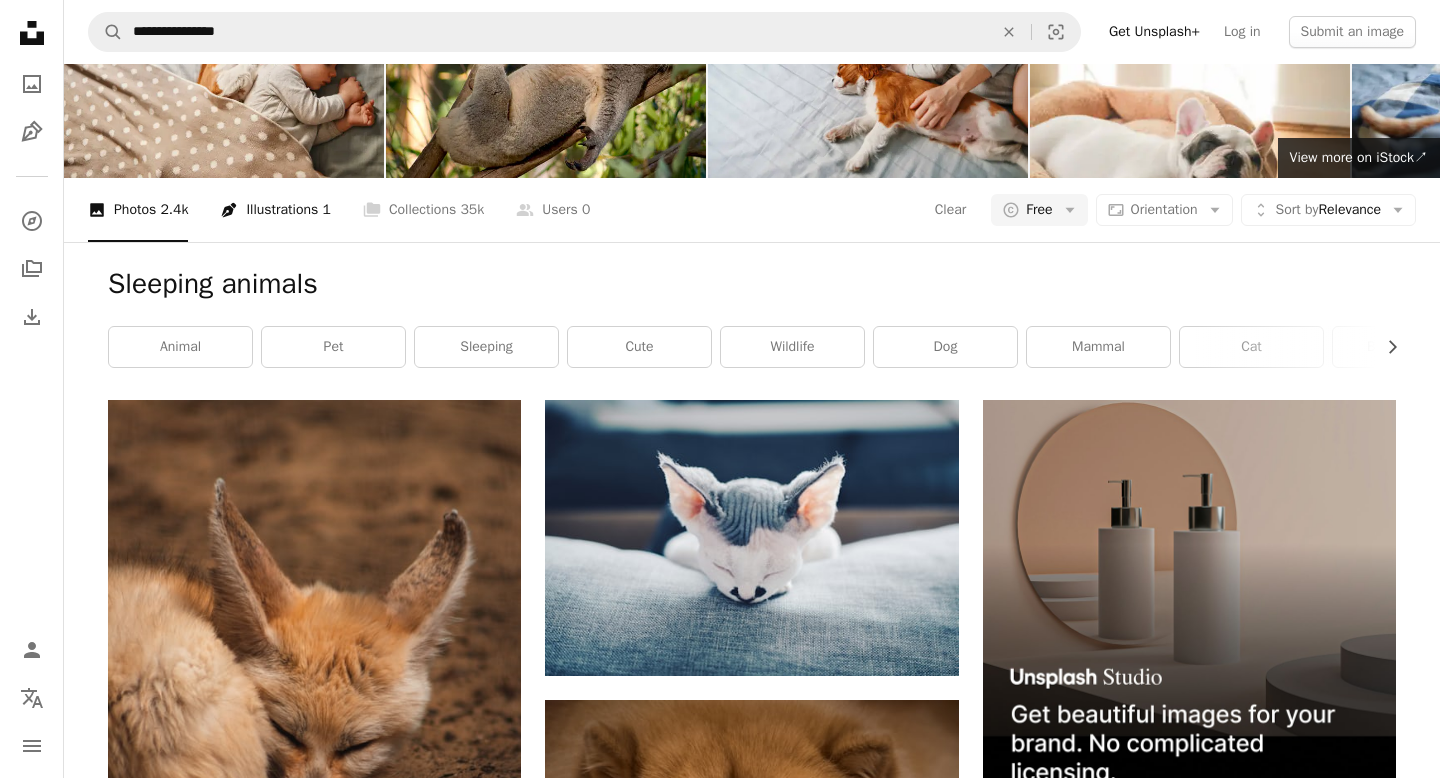 click on "Pen Tool Illustrations   1" at bounding box center [275, 210] 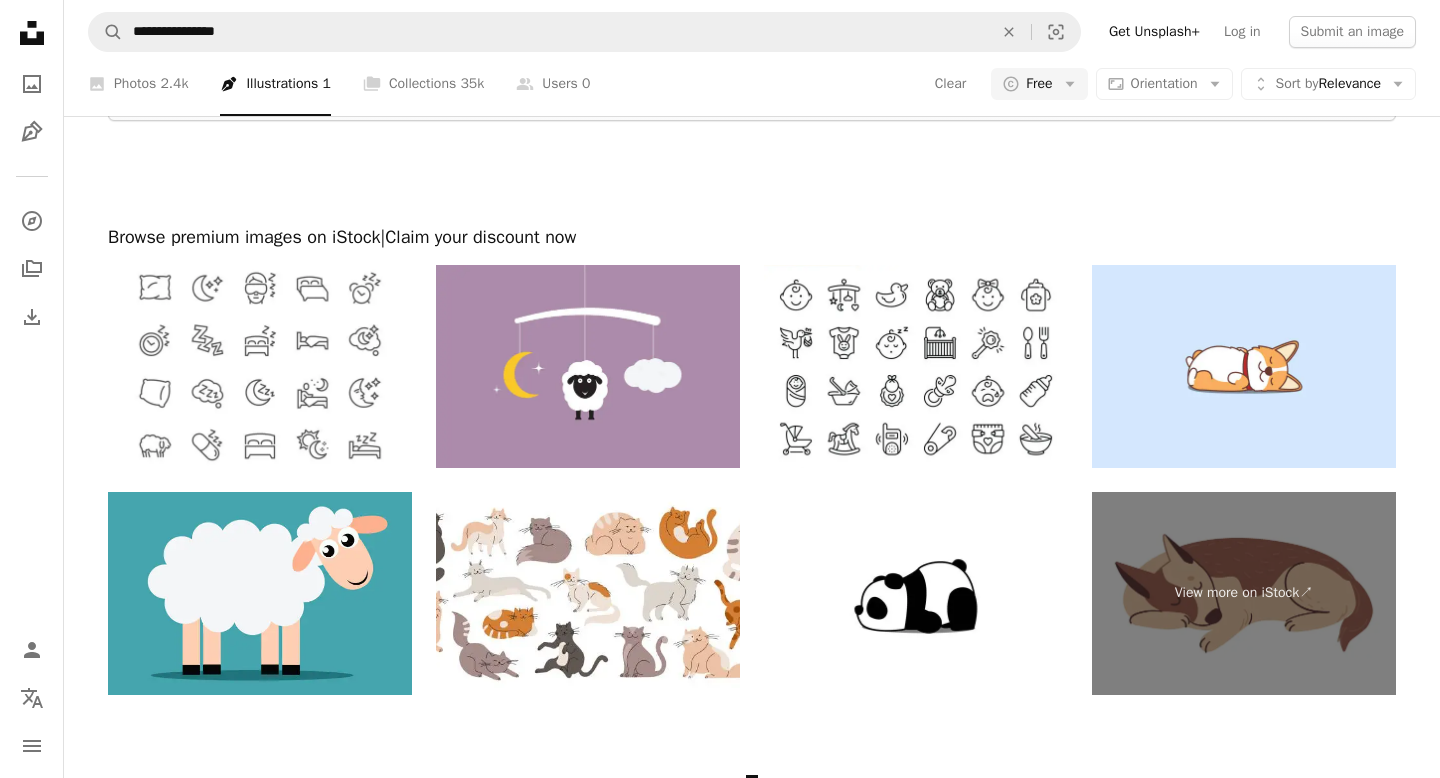 scroll, scrollTop: 4291, scrollLeft: 0, axis: vertical 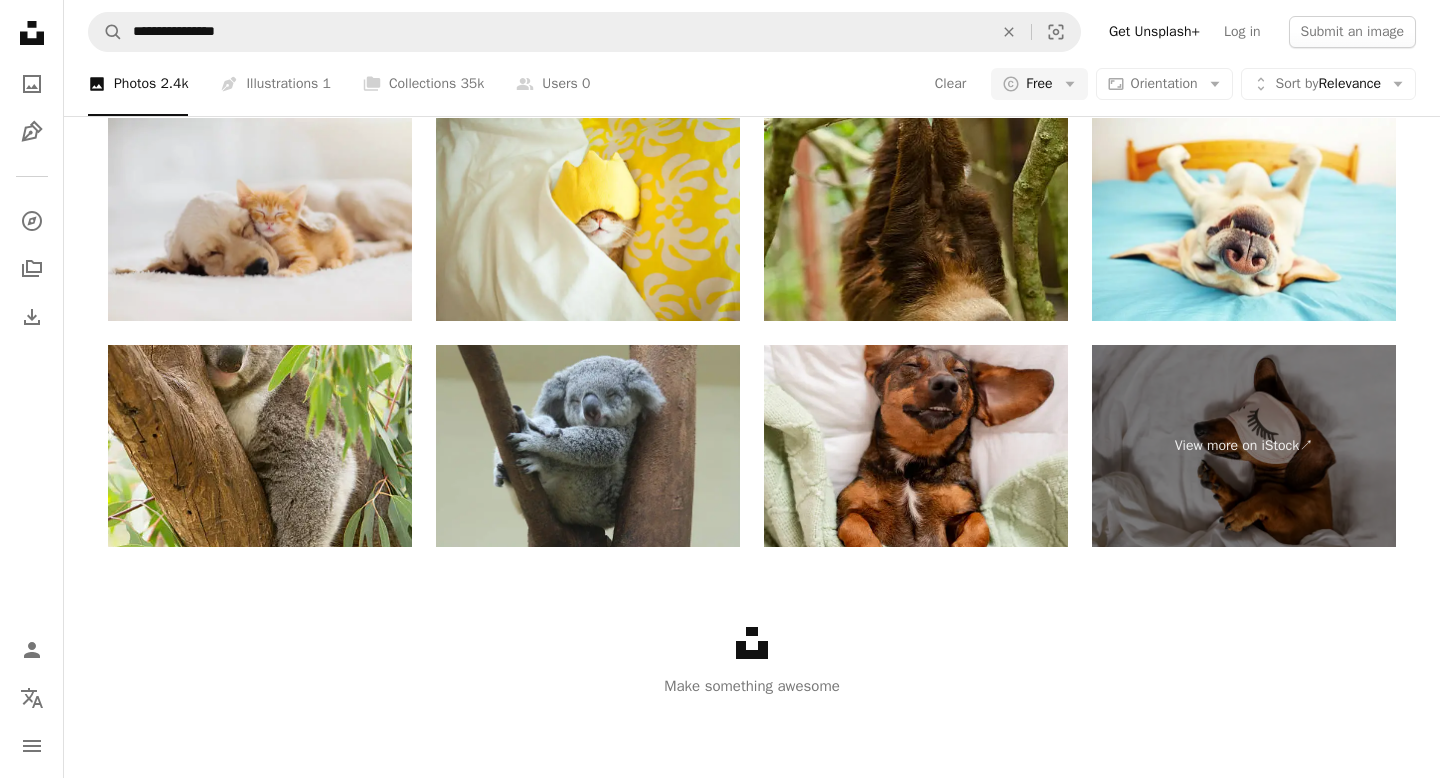 click at bounding box center [260, 219] 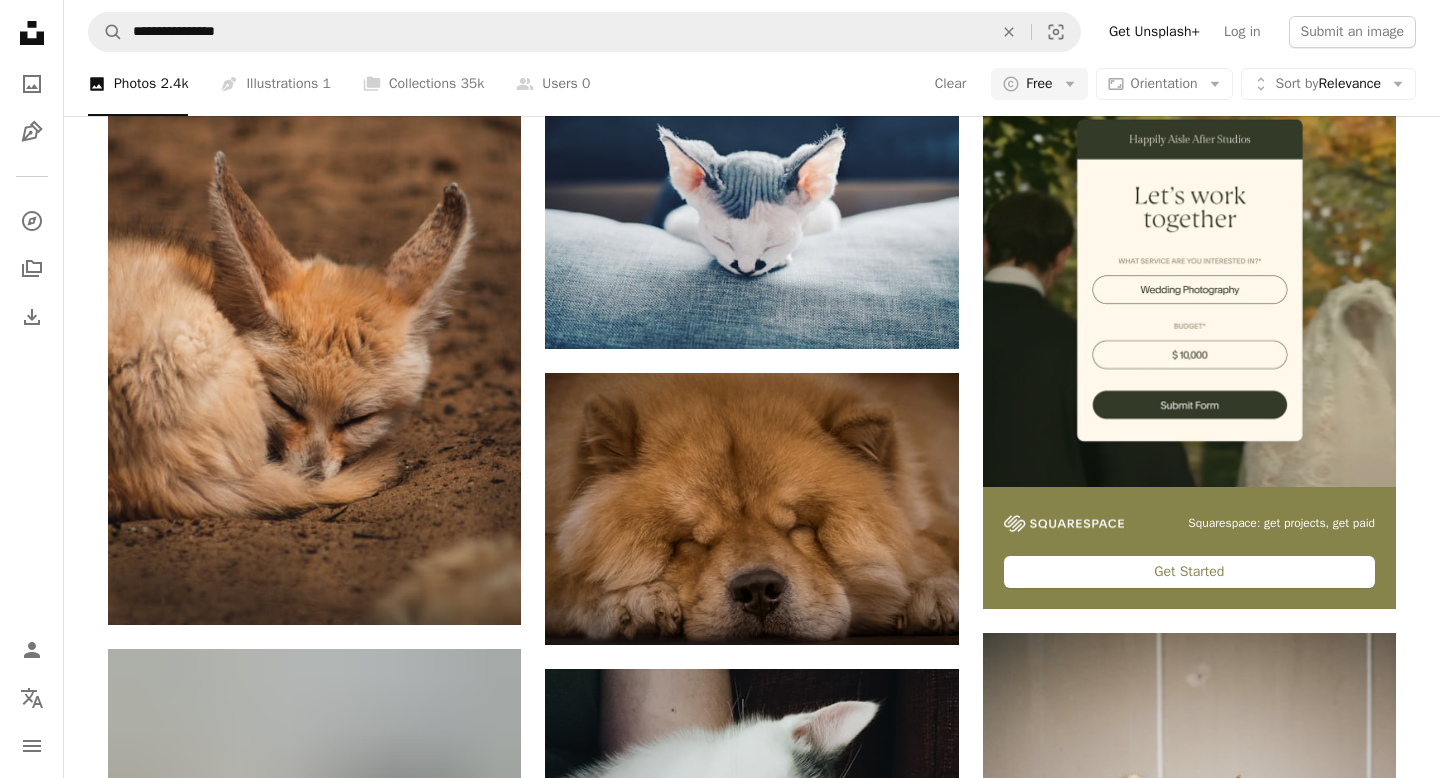 scroll, scrollTop: 0, scrollLeft: 0, axis: both 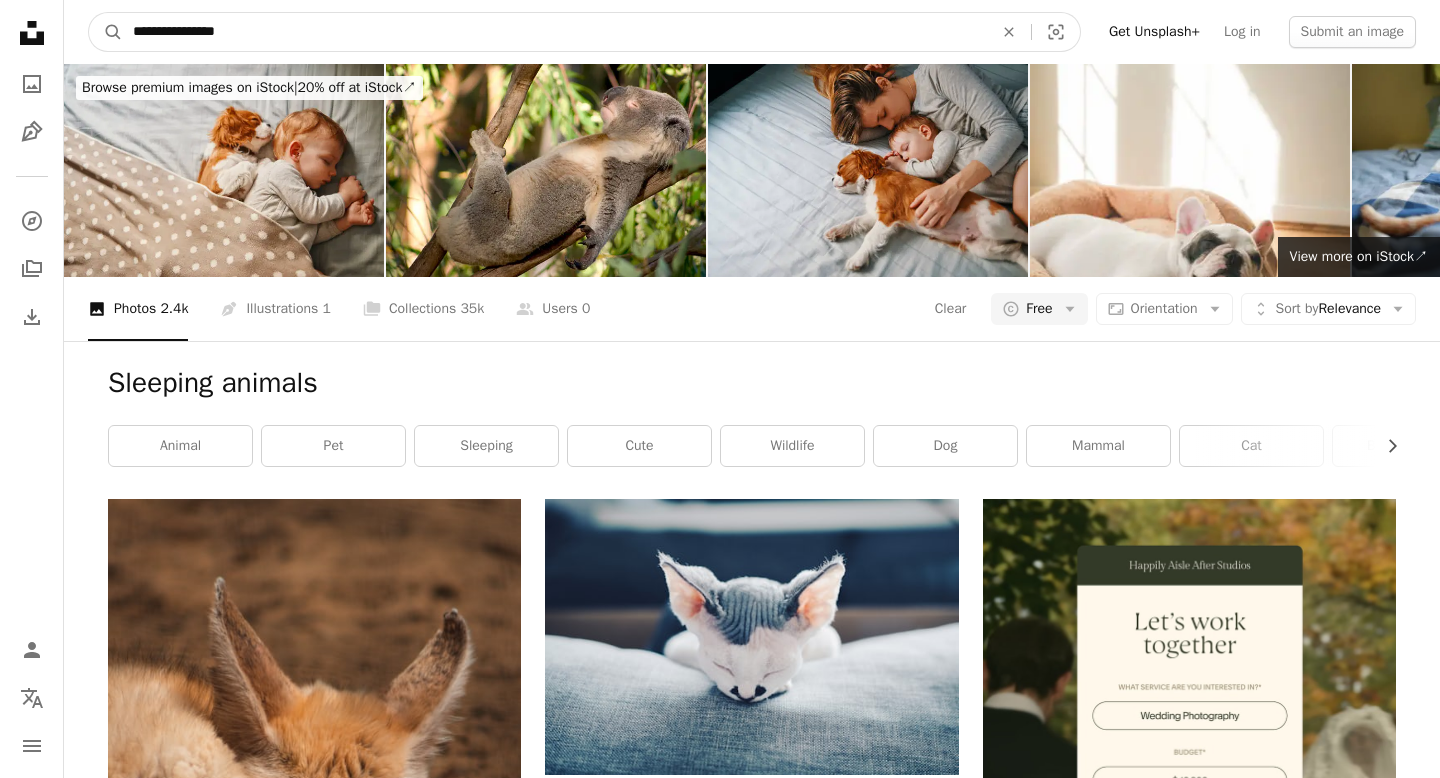 drag, startPoint x: 315, startPoint y: 34, endPoint x: 26, endPoint y: -55, distance: 302.39377 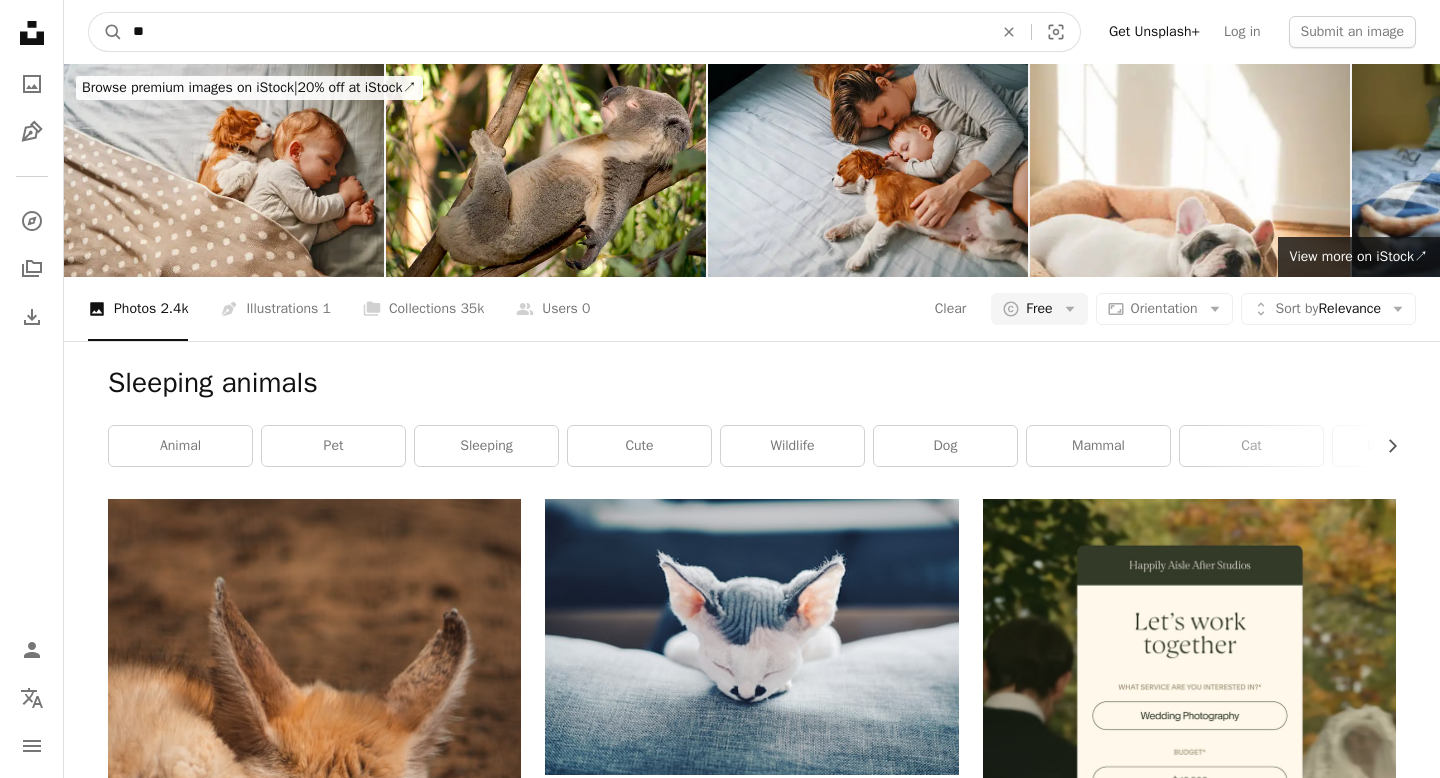 type on "*" 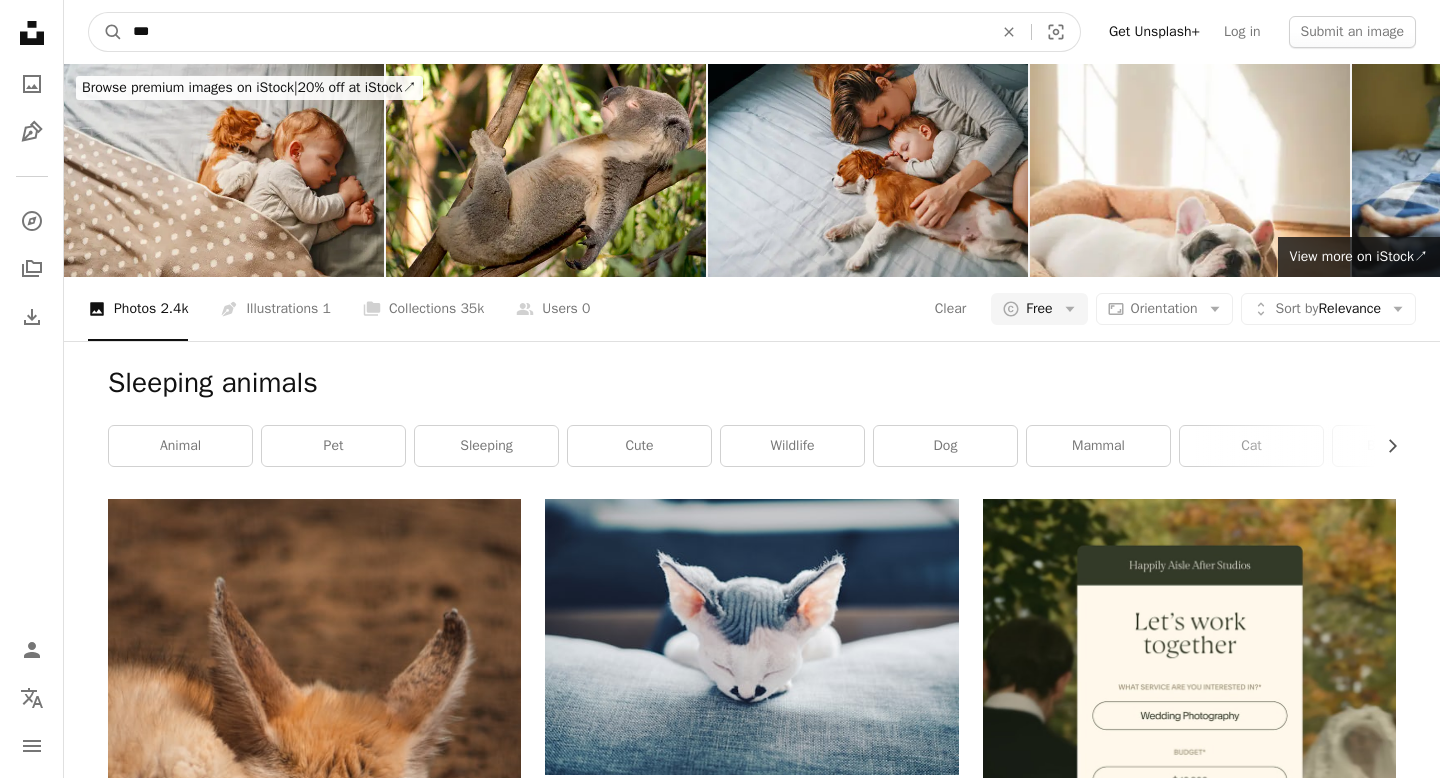 type on "****" 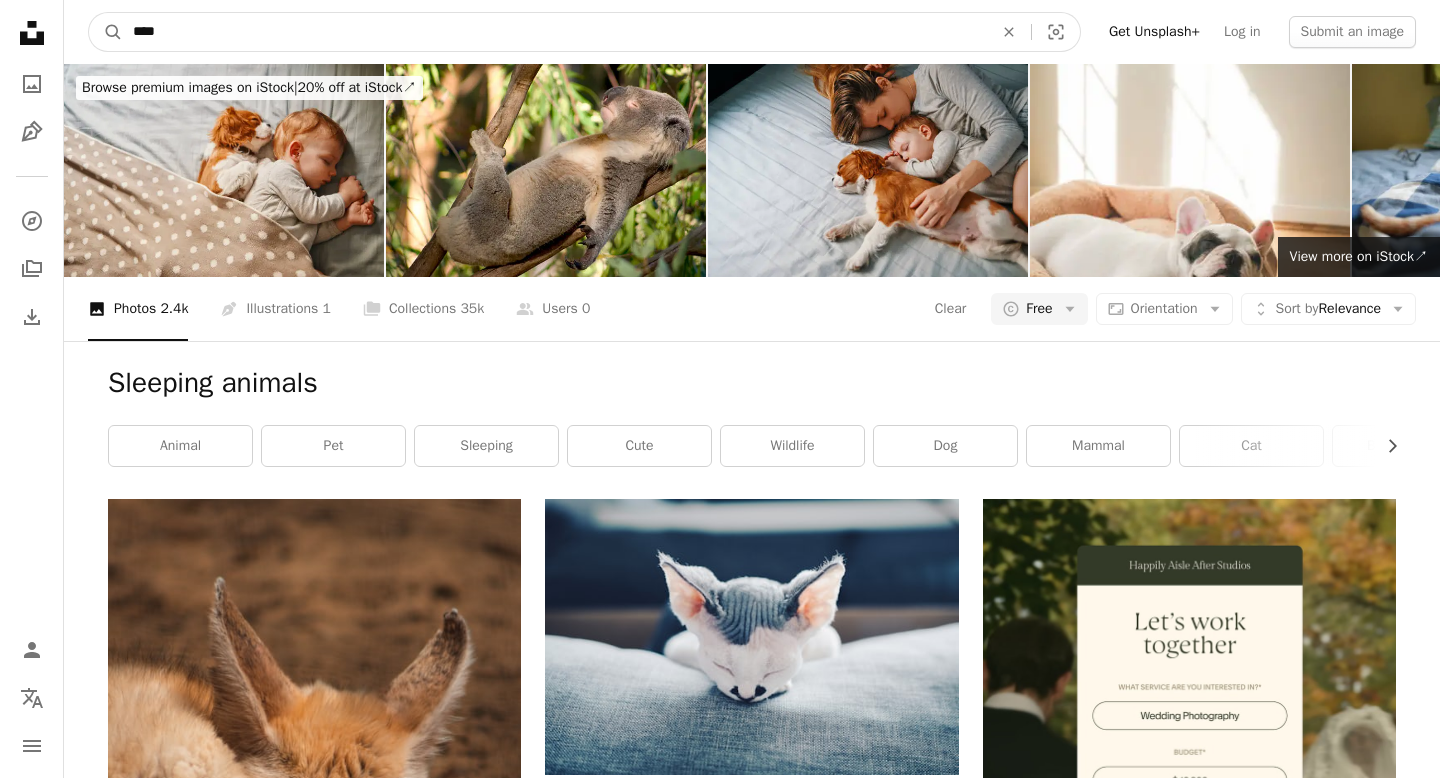 click on "A magnifying glass" at bounding box center [106, 32] 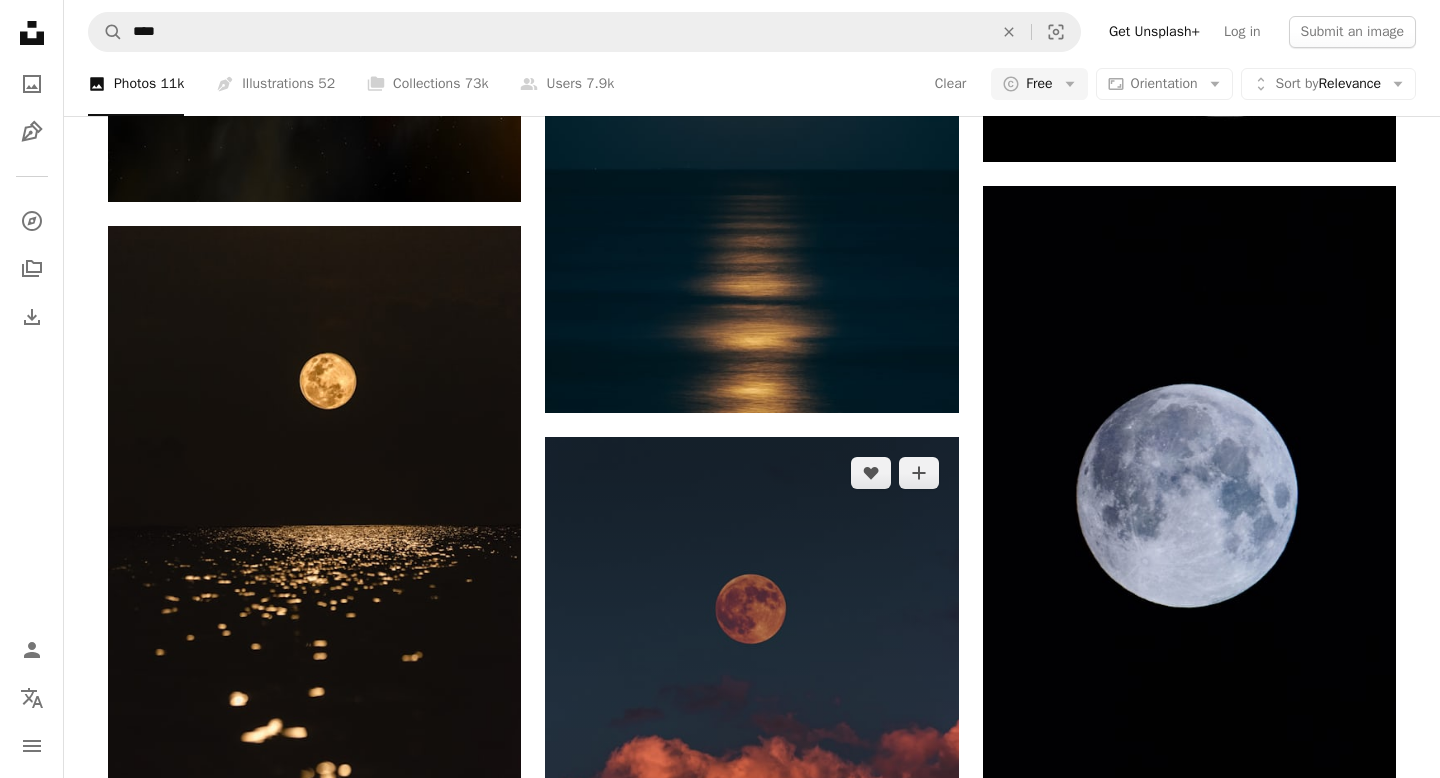 scroll, scrollTop: 1823, scrollLeft: 0, axis: vertical 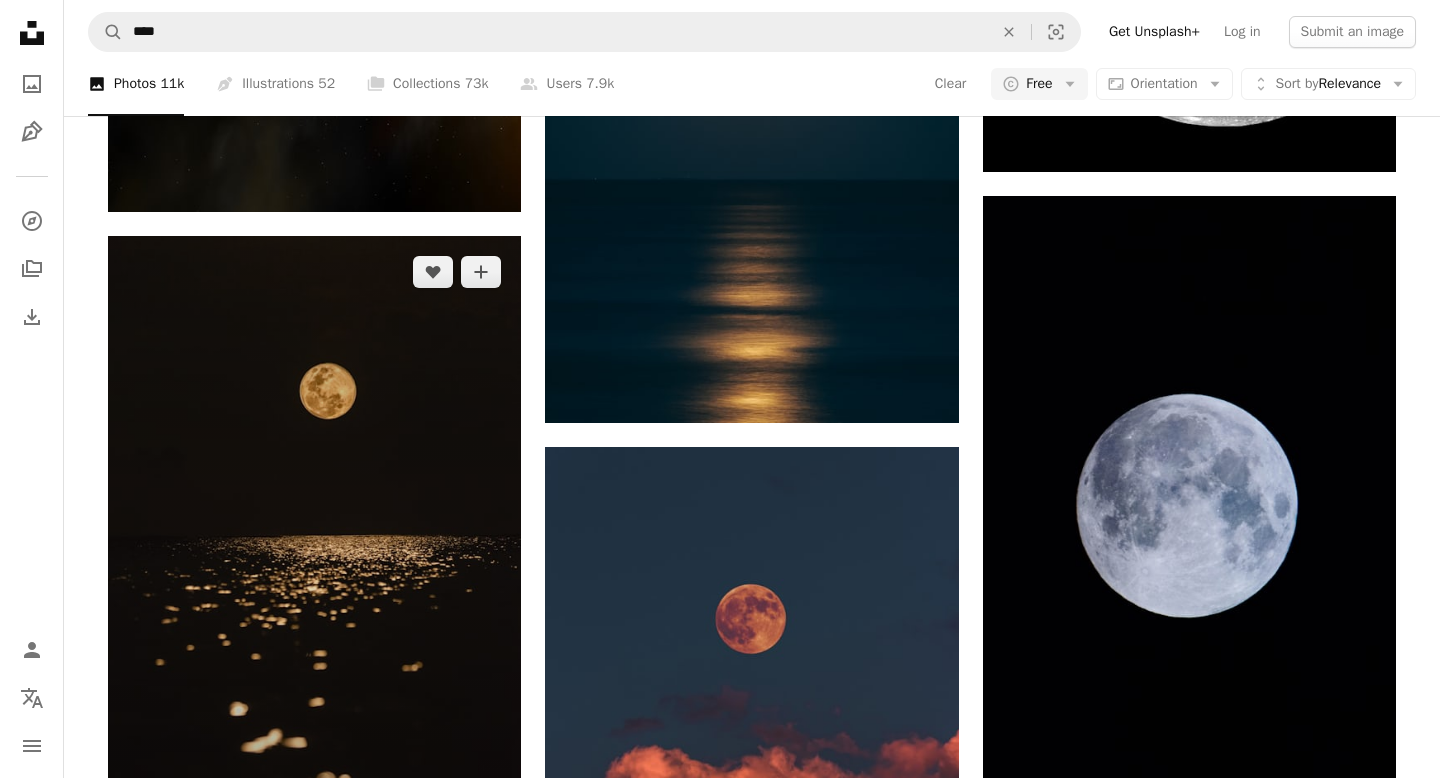 click at bounding box center [314, 545] 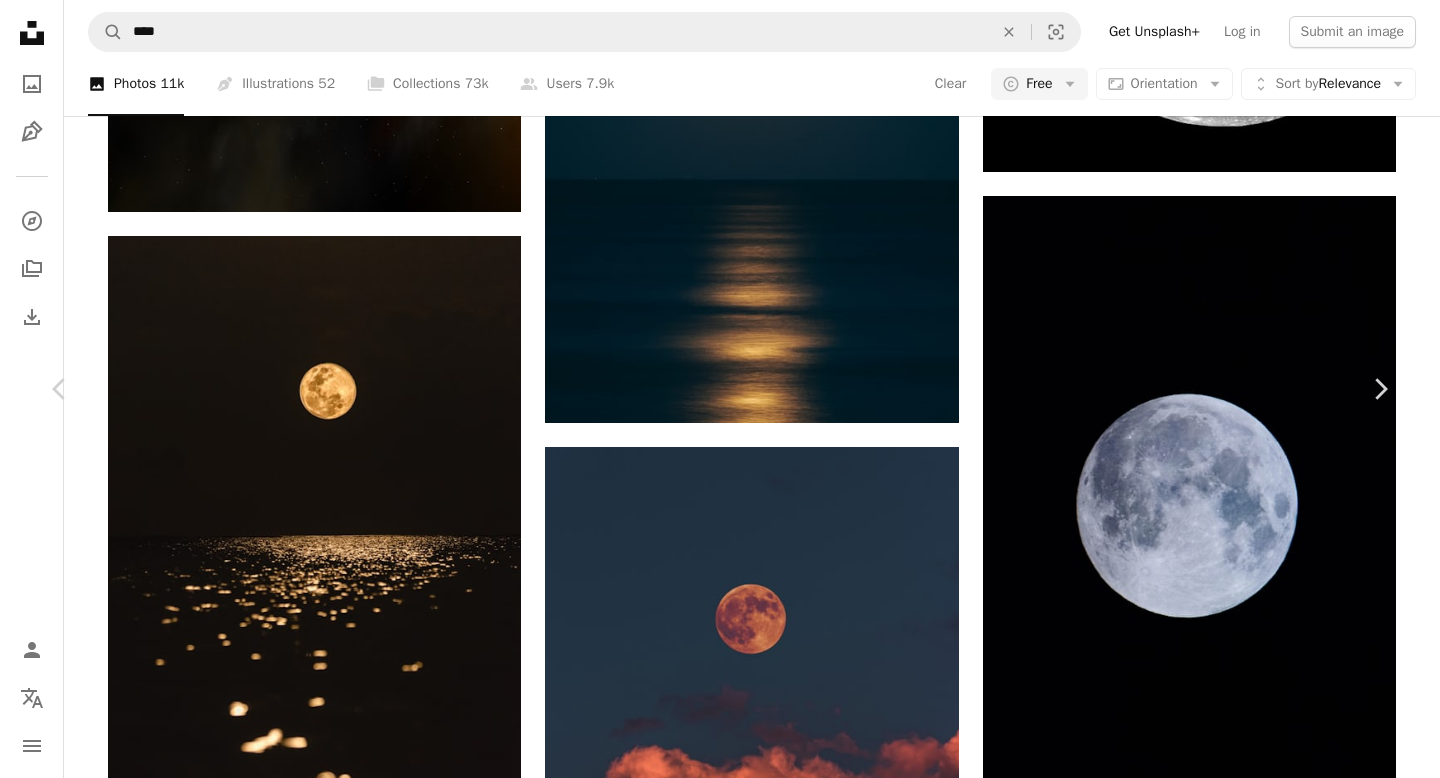 scroll, scrollTop: 11818, scrollLeft: 0, axis: vertical 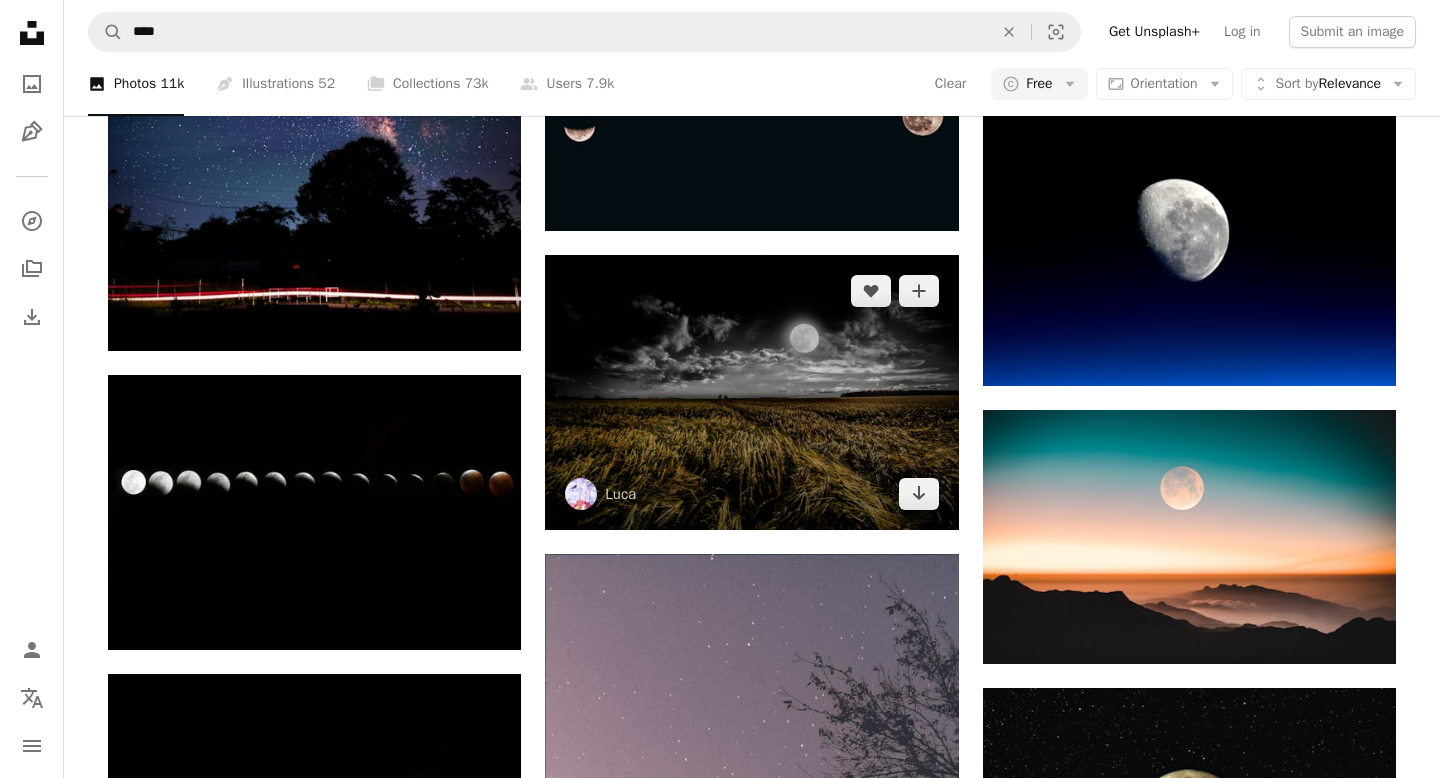 click at bounding box center [751, 392] 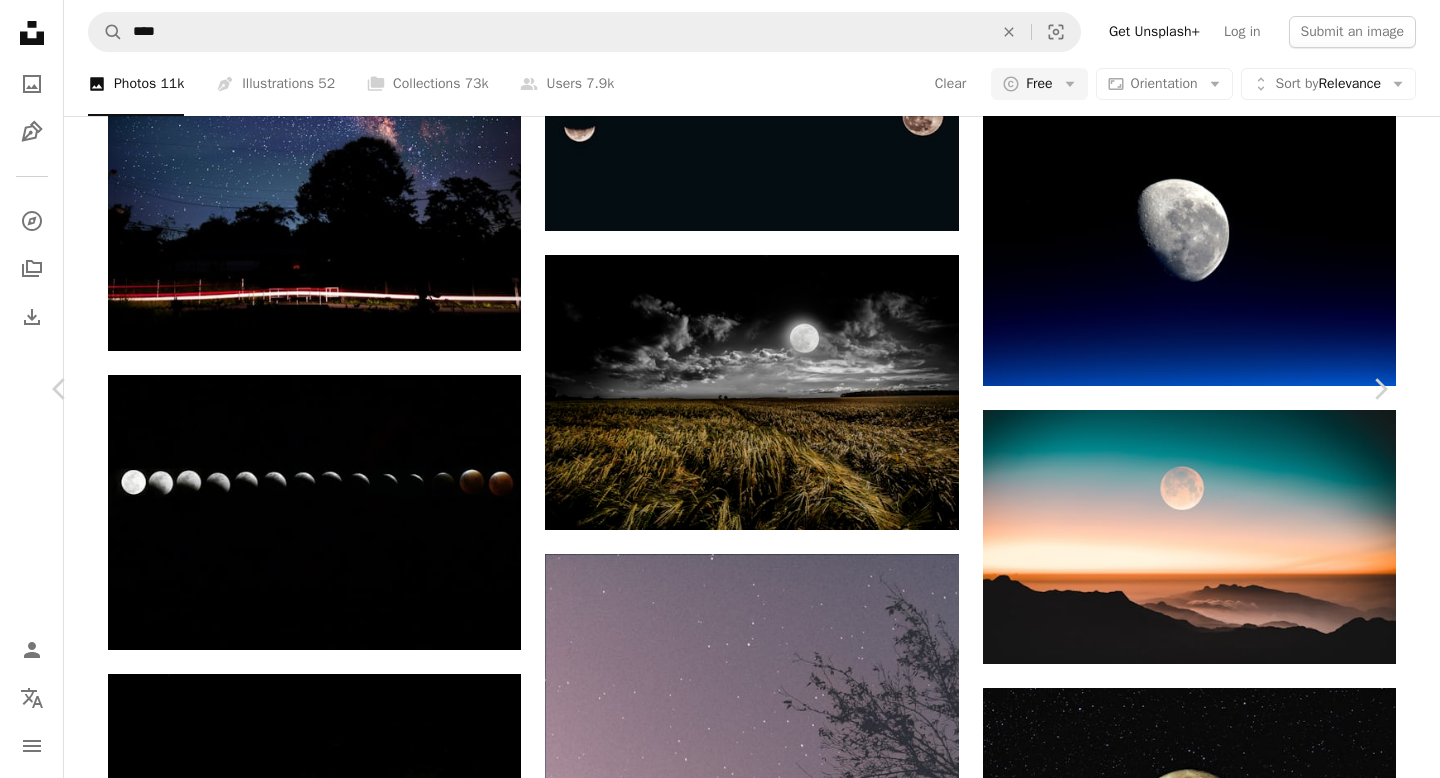 scroll, scrollTop: 0, scrollLeft: 0, axis: both 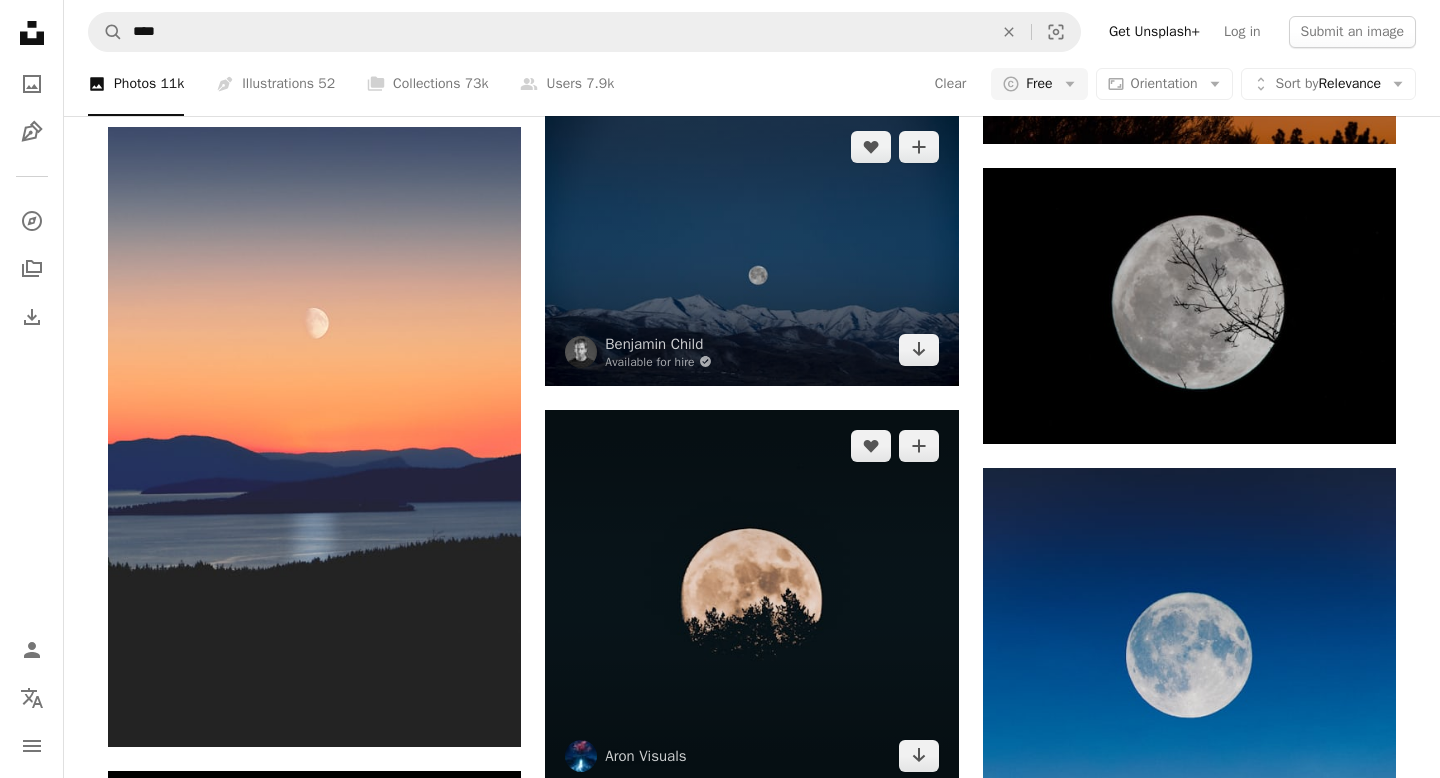 click at bounding box center [751, 601] 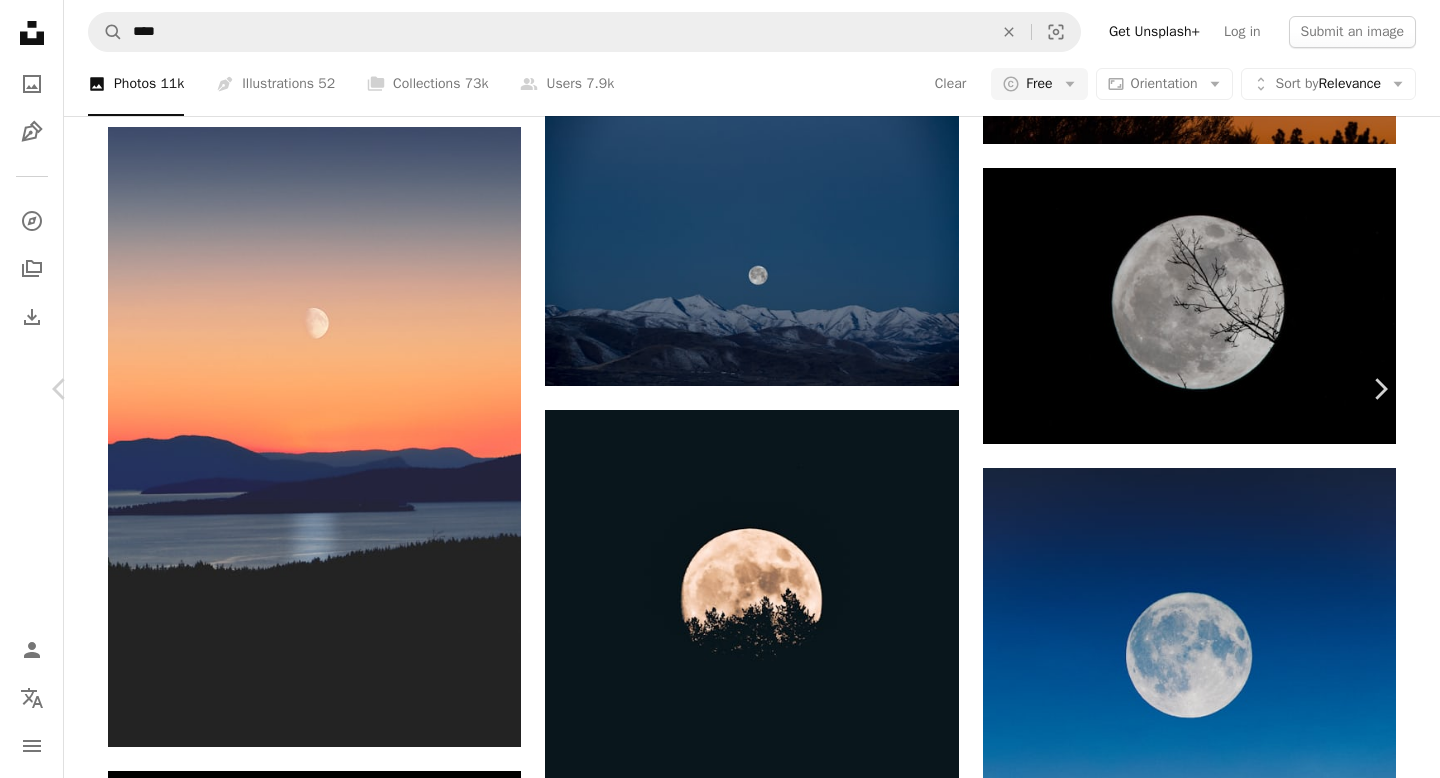 click on "An X shape Chevron left Chevron right [PERSON] [PERSON] A heart A plus sign Edit image   Plus sign for Unsplash+ Download free Chevron down Zoom in Views 40,653,598 Downloads 1,262,323 Featured in Photos ,  Night A forward-right arrow Share Info icon Info More Actions Calendar outlined Published on  [DATE], [YEAR] Camera NIKON, COOLPIX L810 Safety Free to use under the  Unsplash License wallpaper forest dark dark wallpaper moon autumn night dark background fall halloween trees full moon silhouette moon wallpaper woodland halloween background halloween wallpaper moon background autumnal fullmoon Public domain images Browse premium related images on iStock  |  Save 20% with code UNSPLASH20 View more on iStock  ↗ Related images A heart A plus sign [PERSON] Arrow pointing down Plus sign for Unsplash+ A heart A plus sign [PERSON] For  Unsplash+ A lock   Download A heart A plus sign iwin Available for hire A checkmark inside of a circle Arrow pointing down Plus sign for Unsplash+ A heart" at bounding box center (720, 5925) 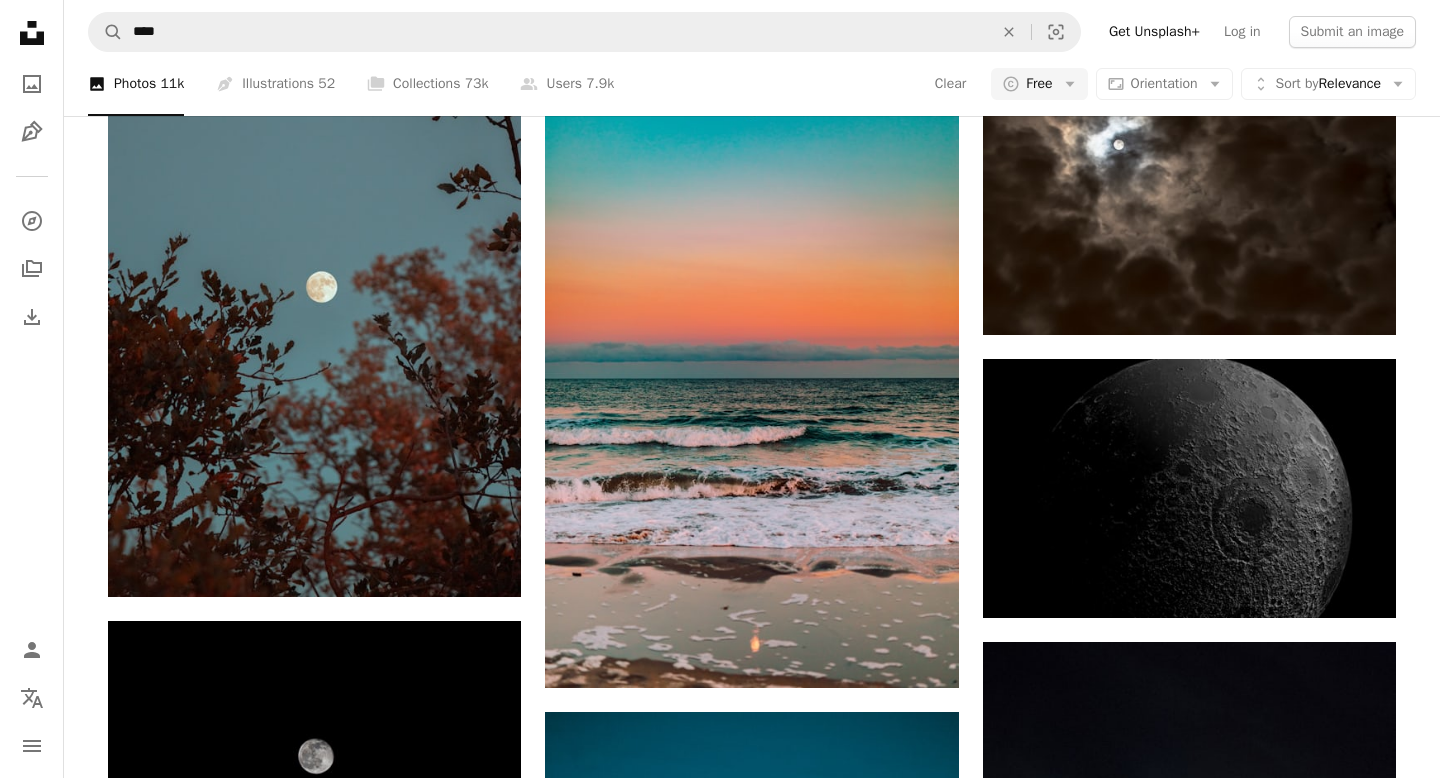 scroll, scrollTop: 12067, scrollLeft: 0, axis: vertical 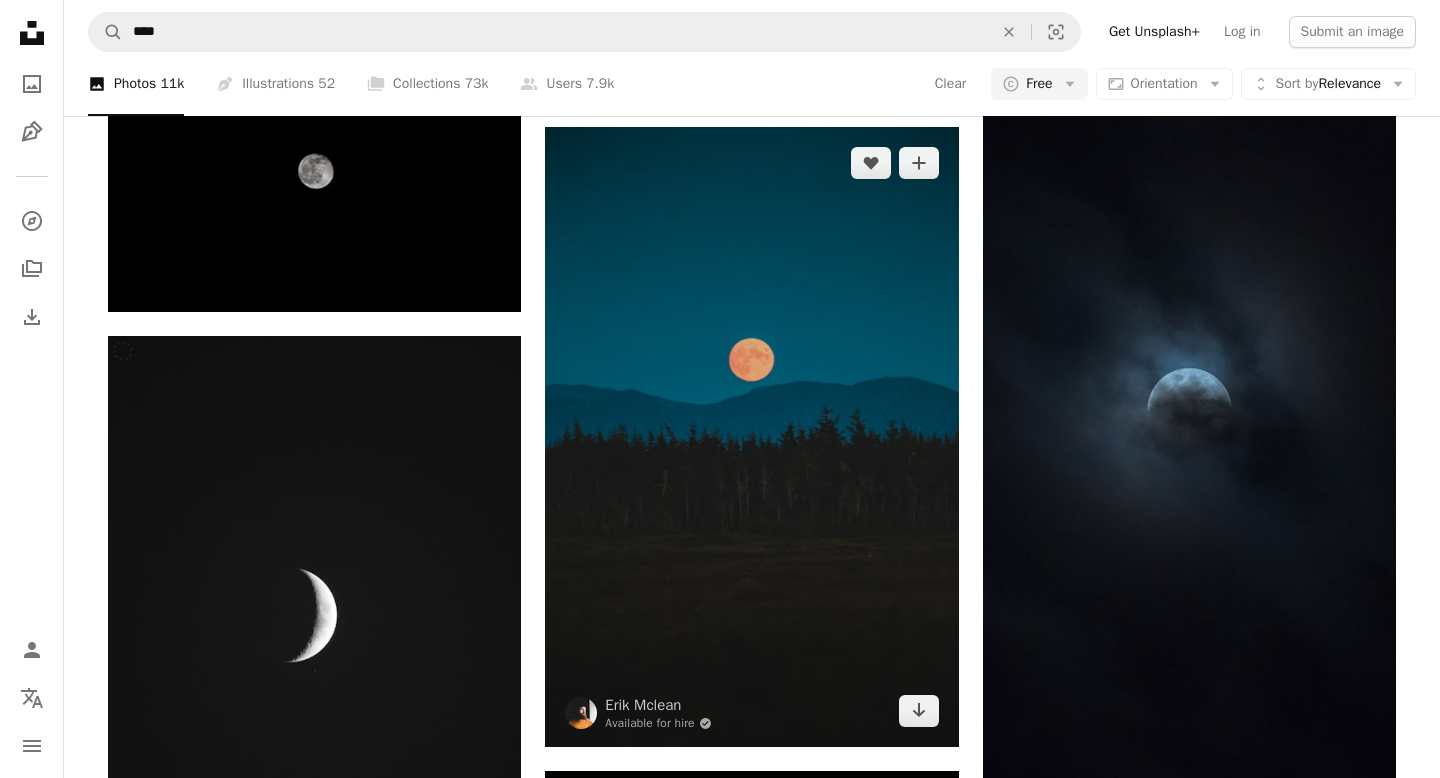 click at bounding box center [751, 437] 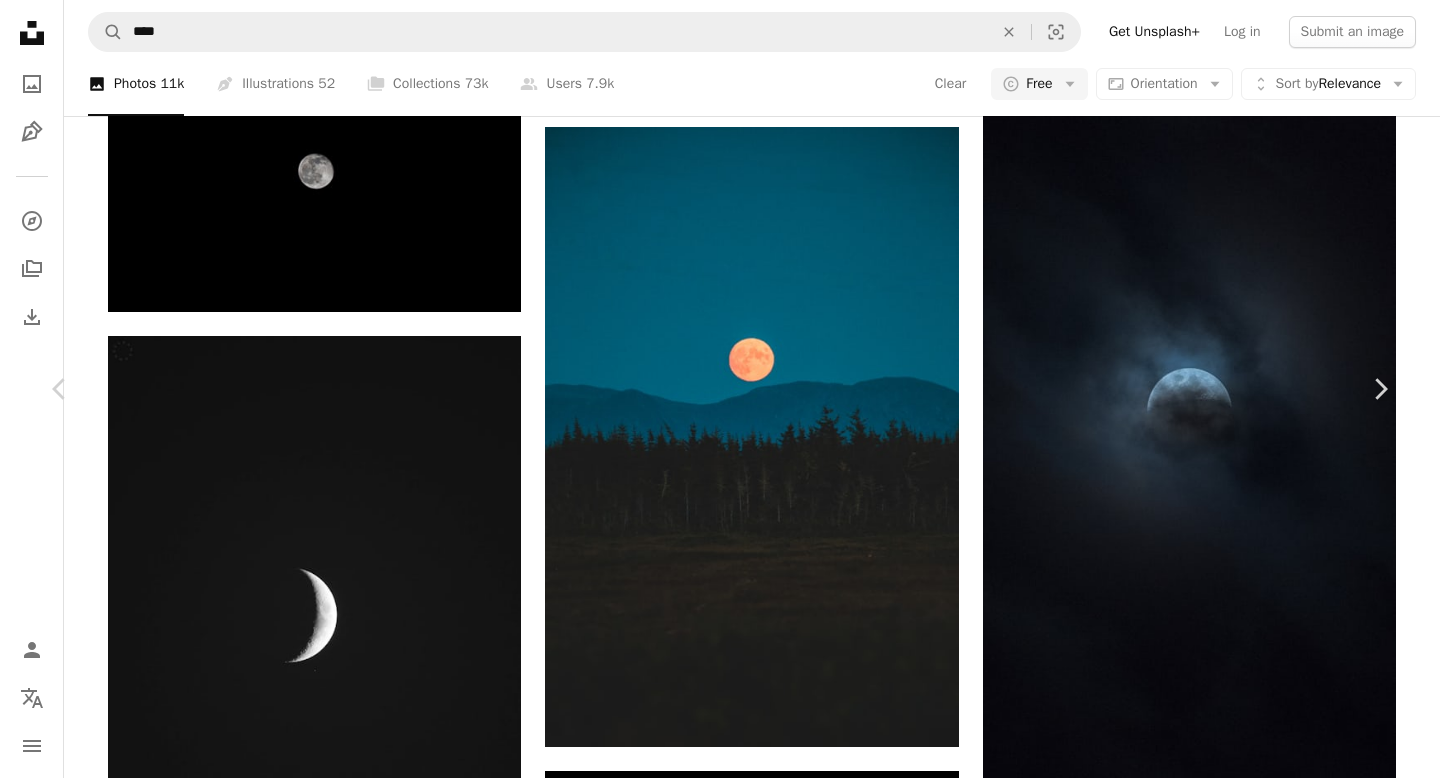 scroll, scrollTop: 0, scrollLeft: 0, axis: both 